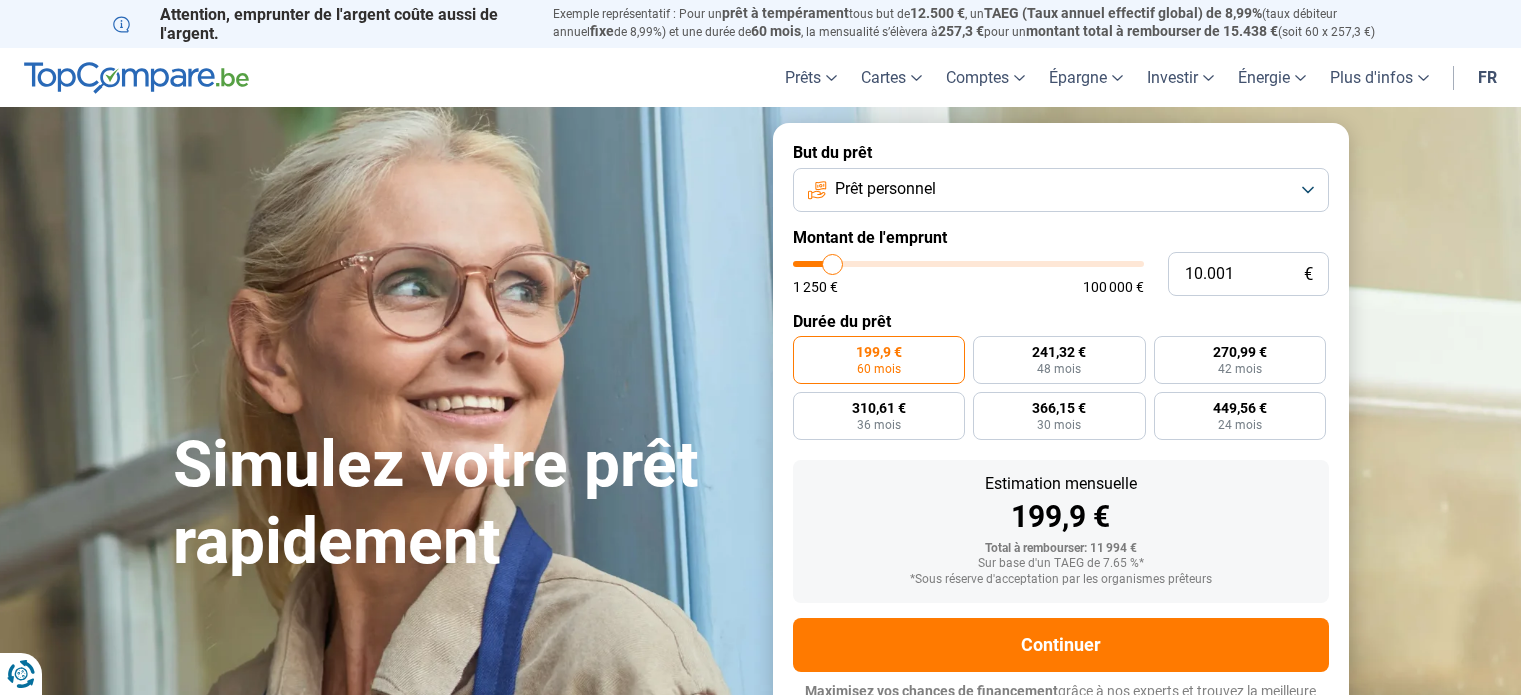 scroll, scrollTop: 0, scrollLeft: 0, axis: both 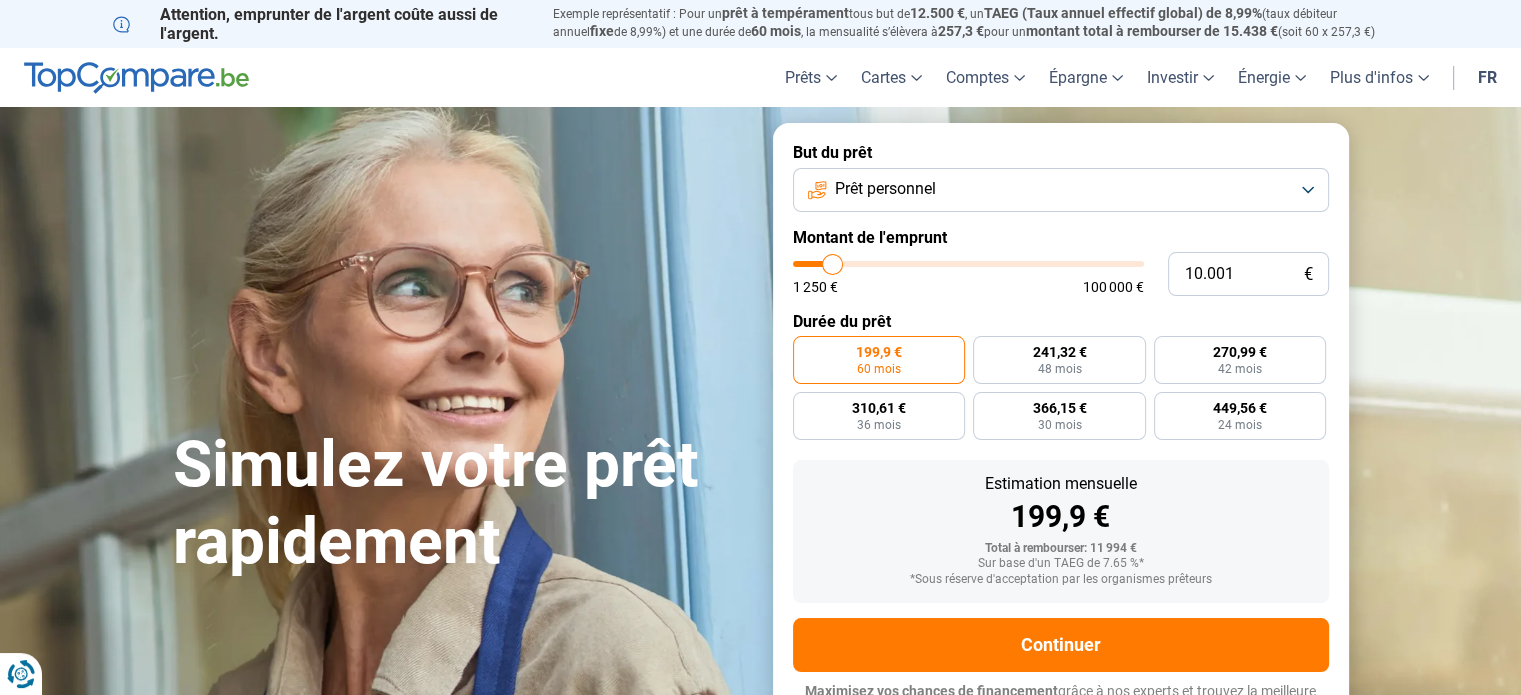 click on "Prêt personnel" at bounding box center (1061, 190) 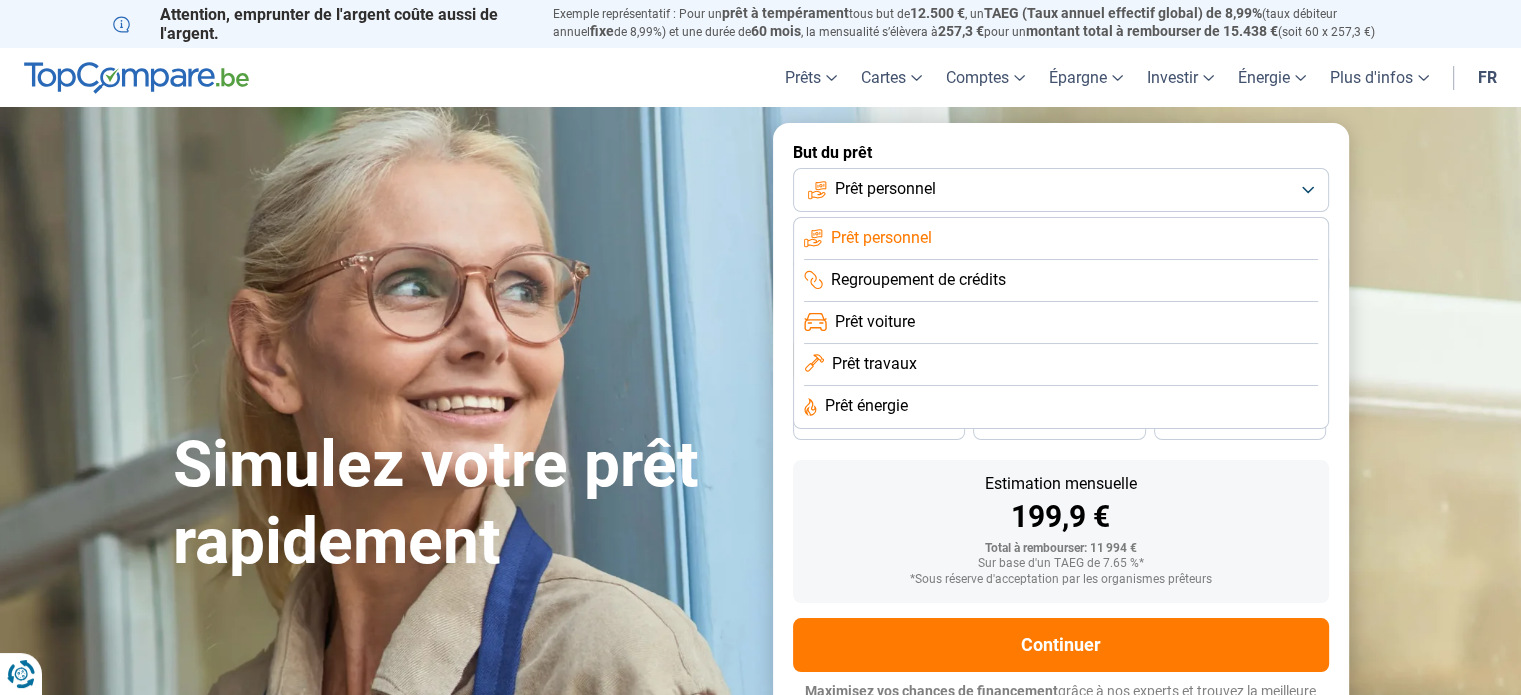 click on "Prêt personnel" at bounding box center [1061, 190] 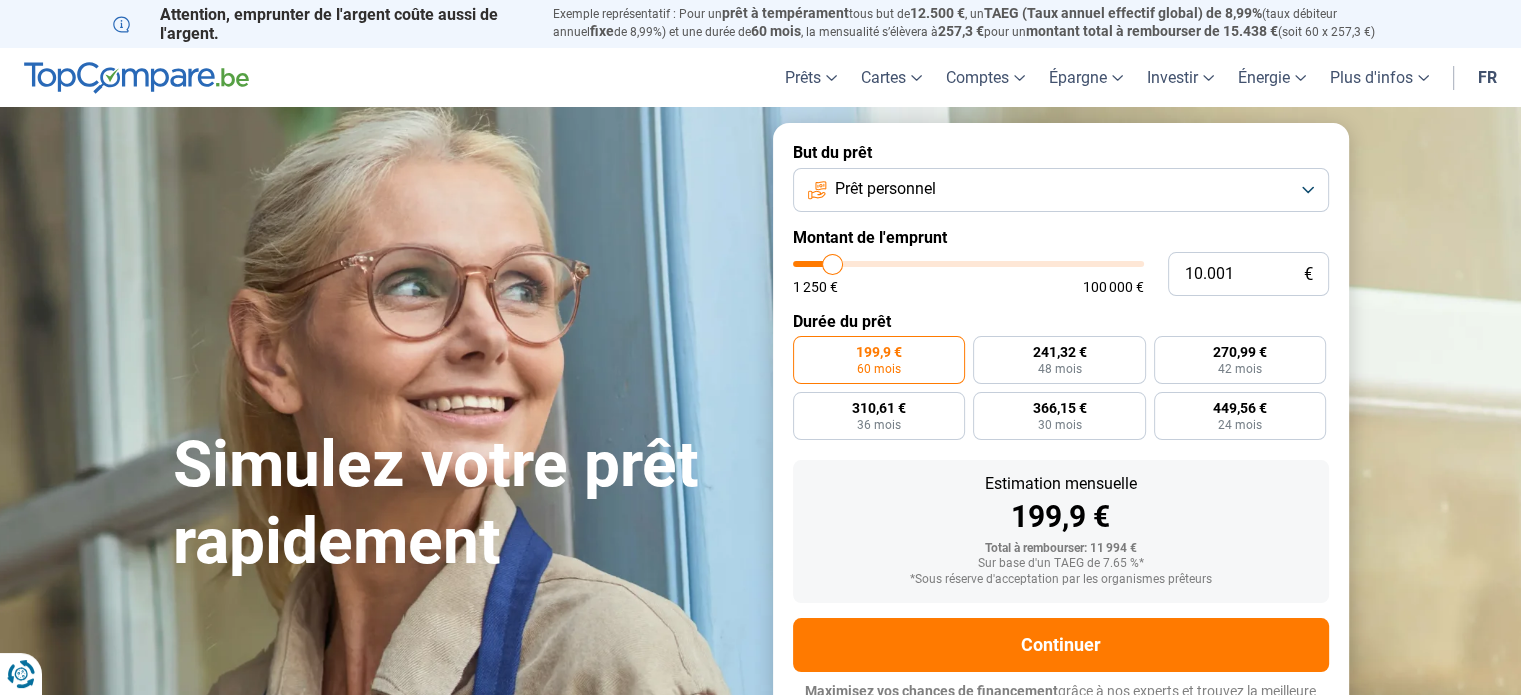 type on "12.000" 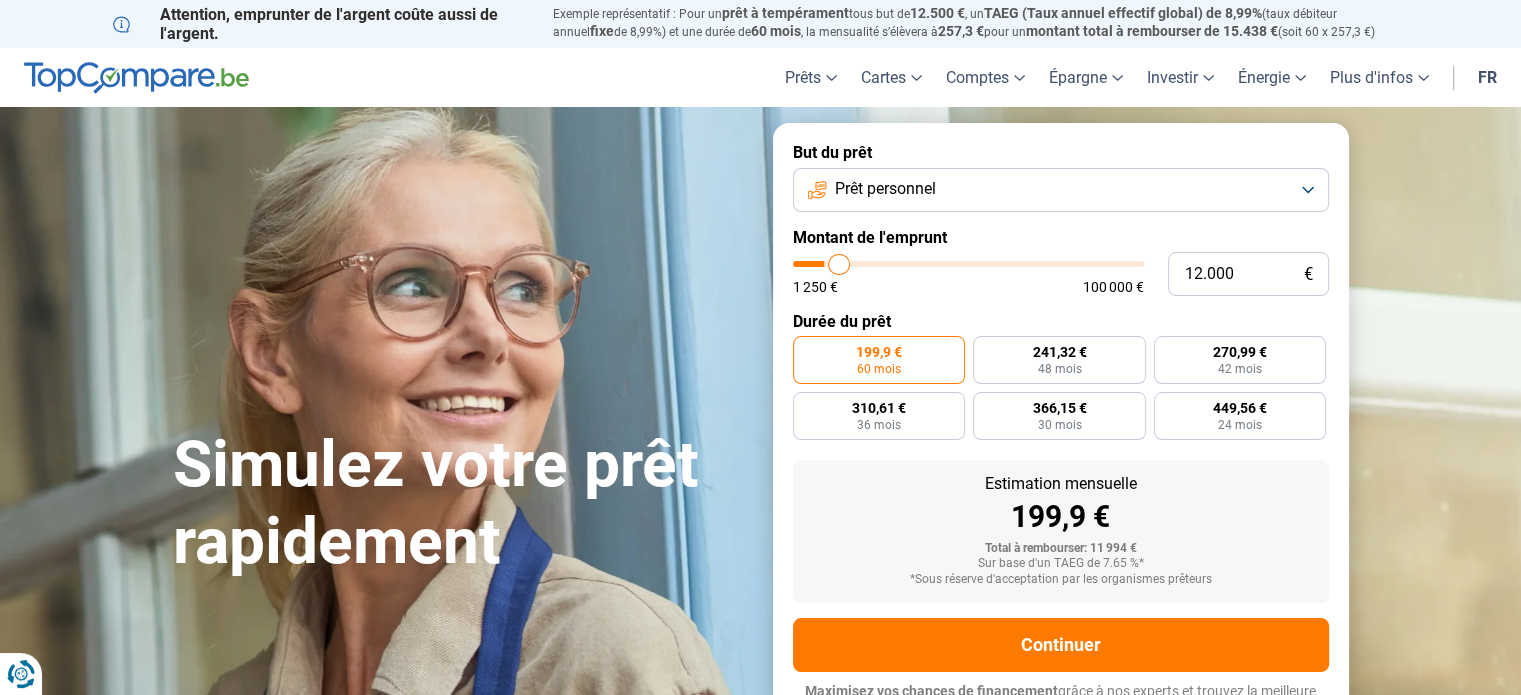 type on "12.250" 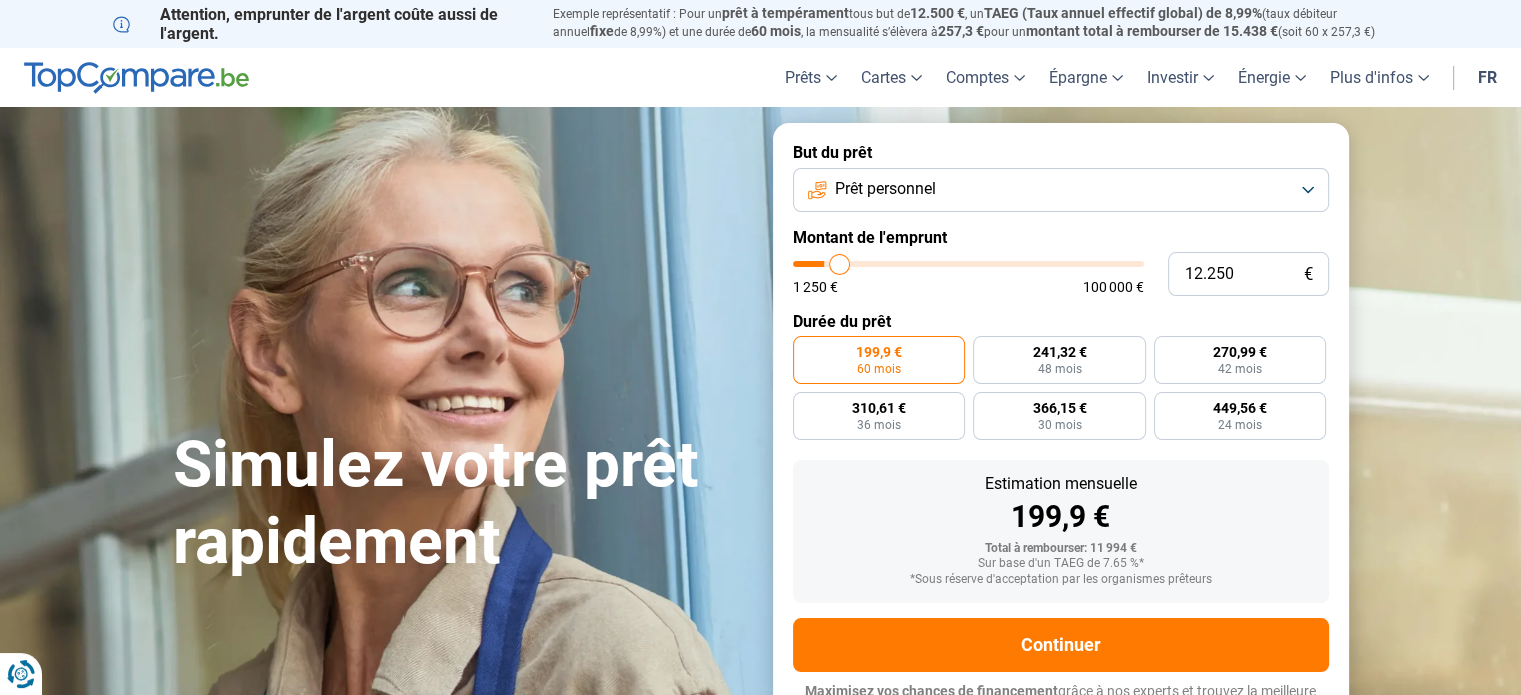 type on "12.500" 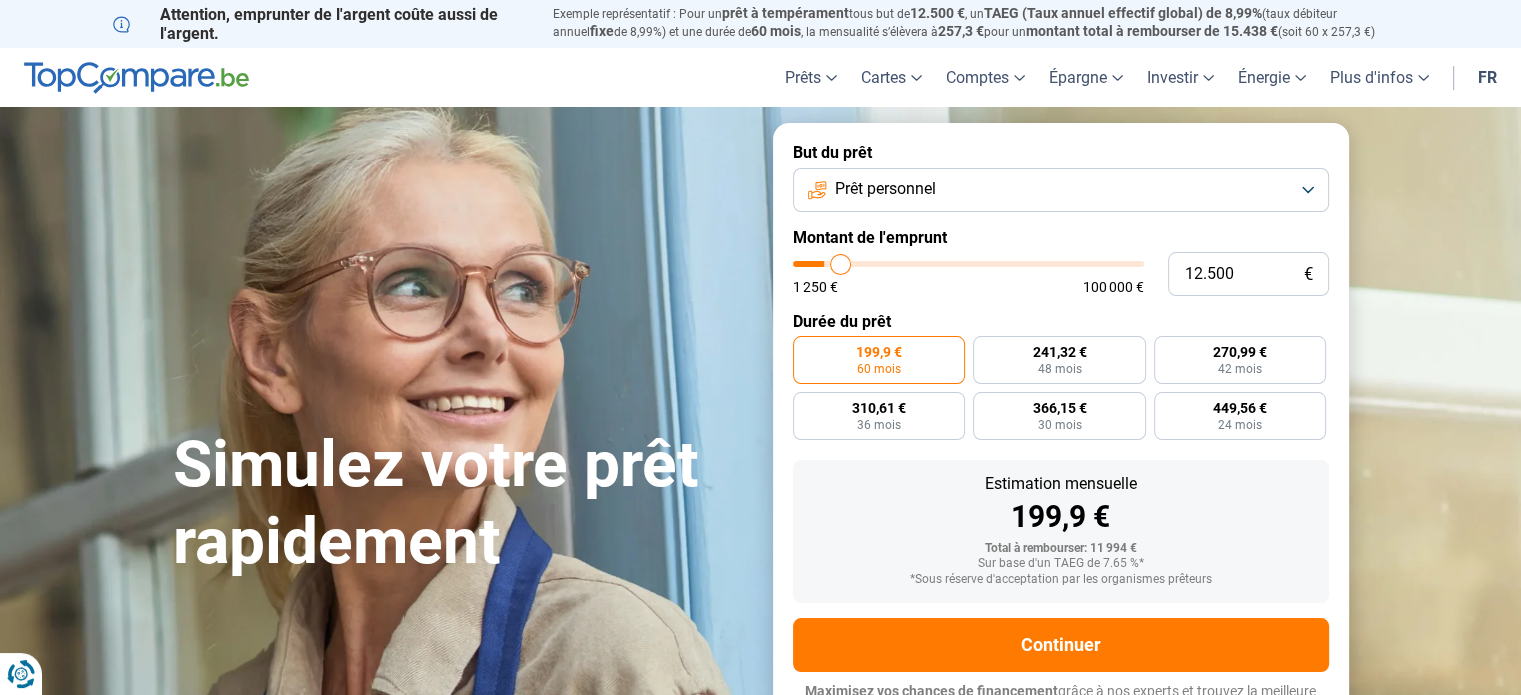 type on "12.750" 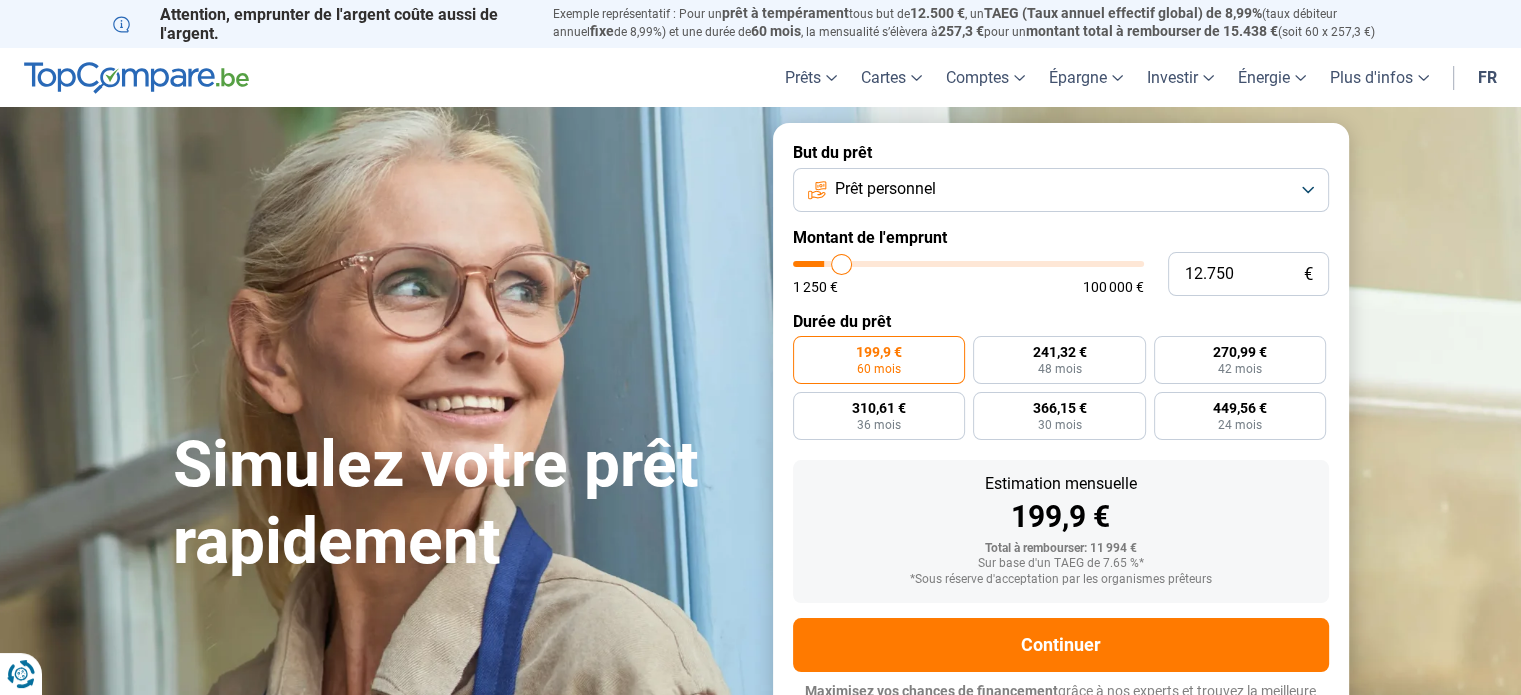 type on "13.500" 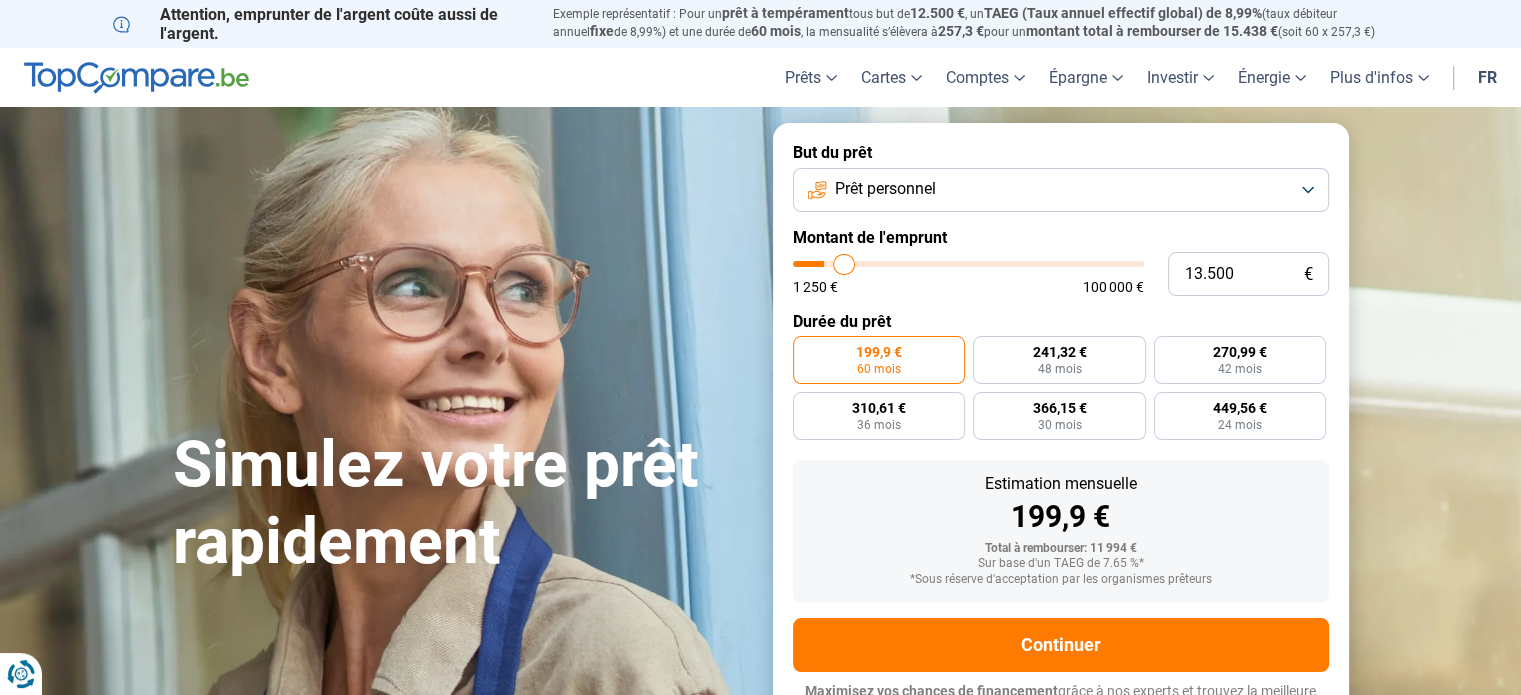 type on "13.750" 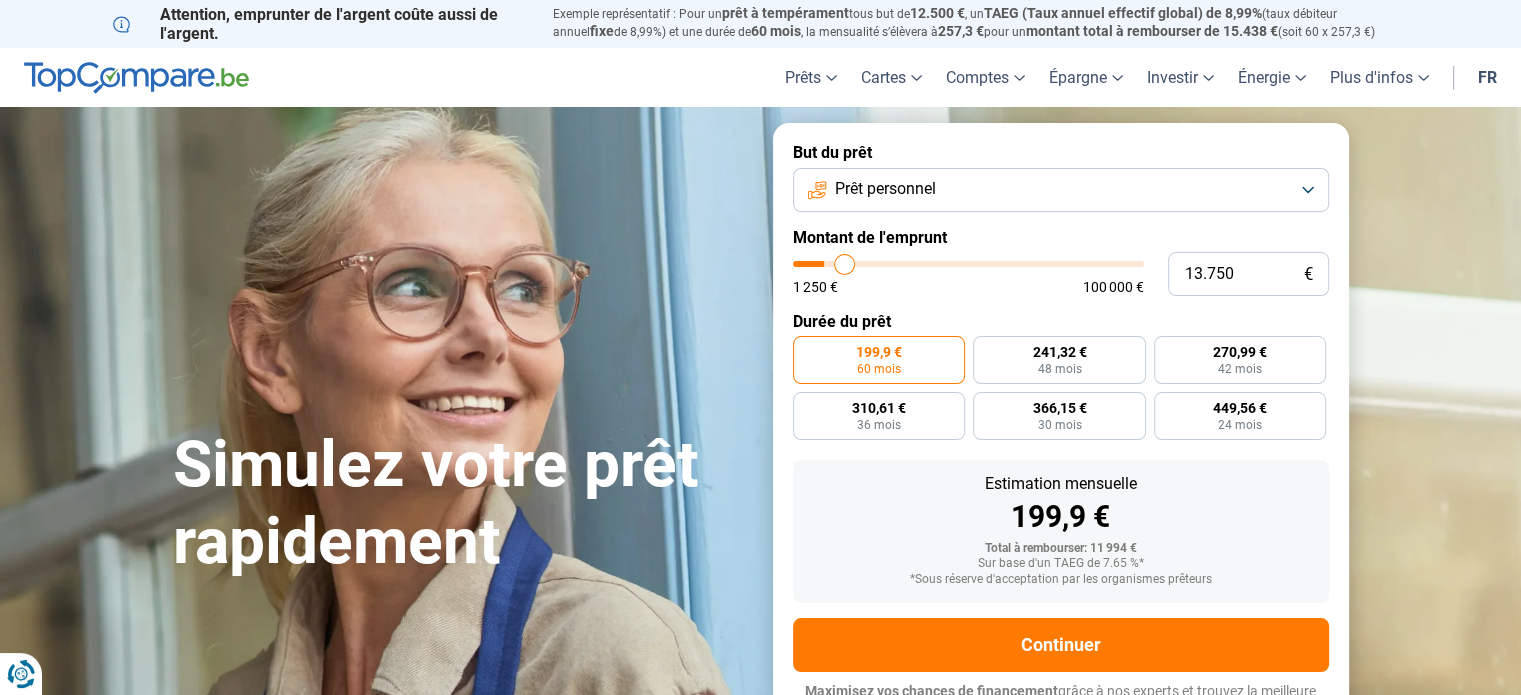 type on "14.750" 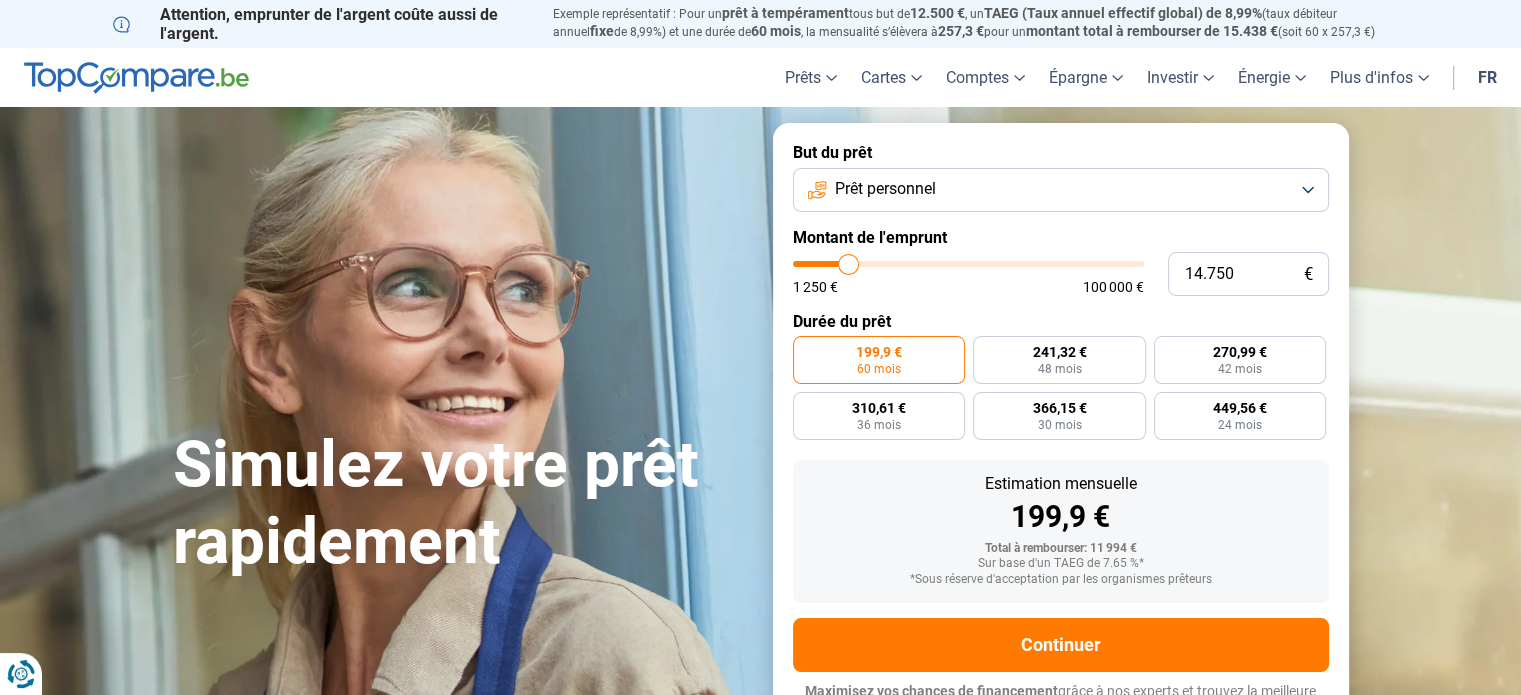 type on "15.000" 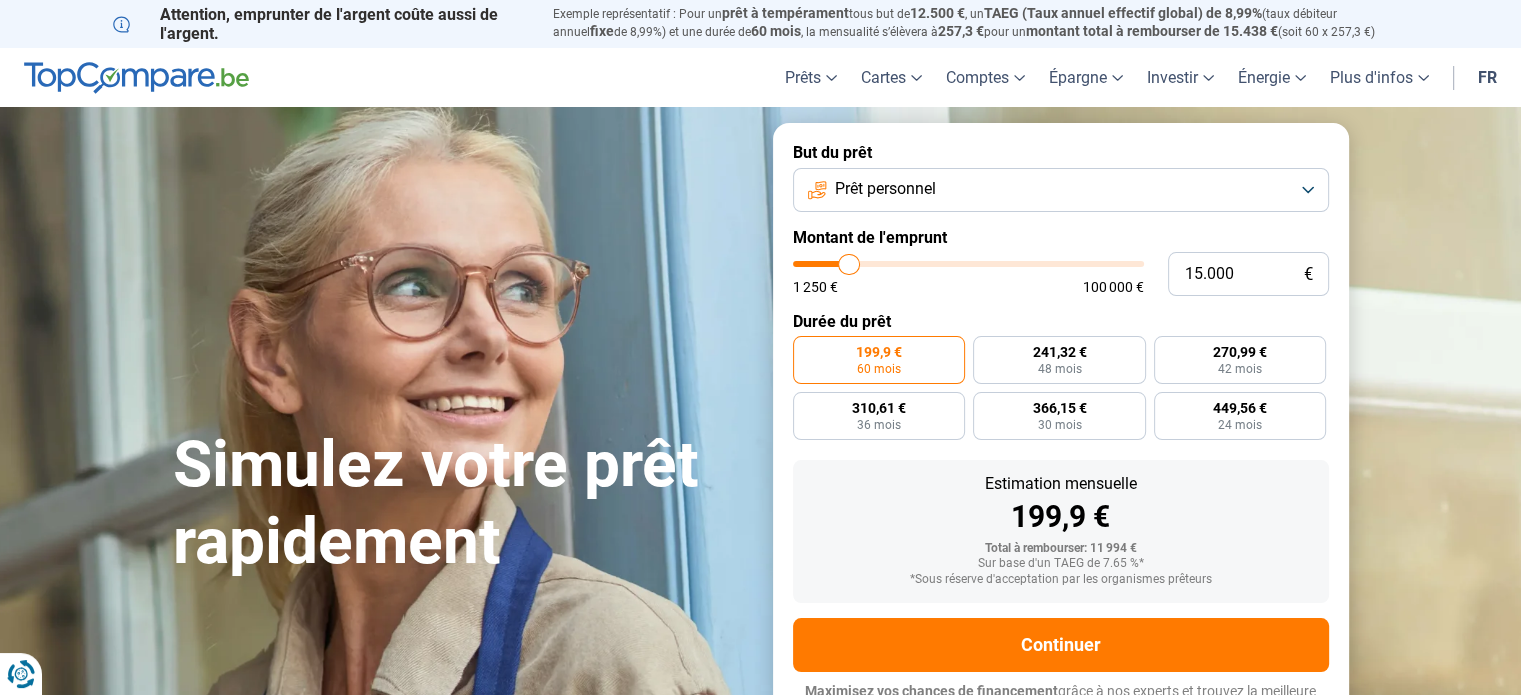 type on "15.250" 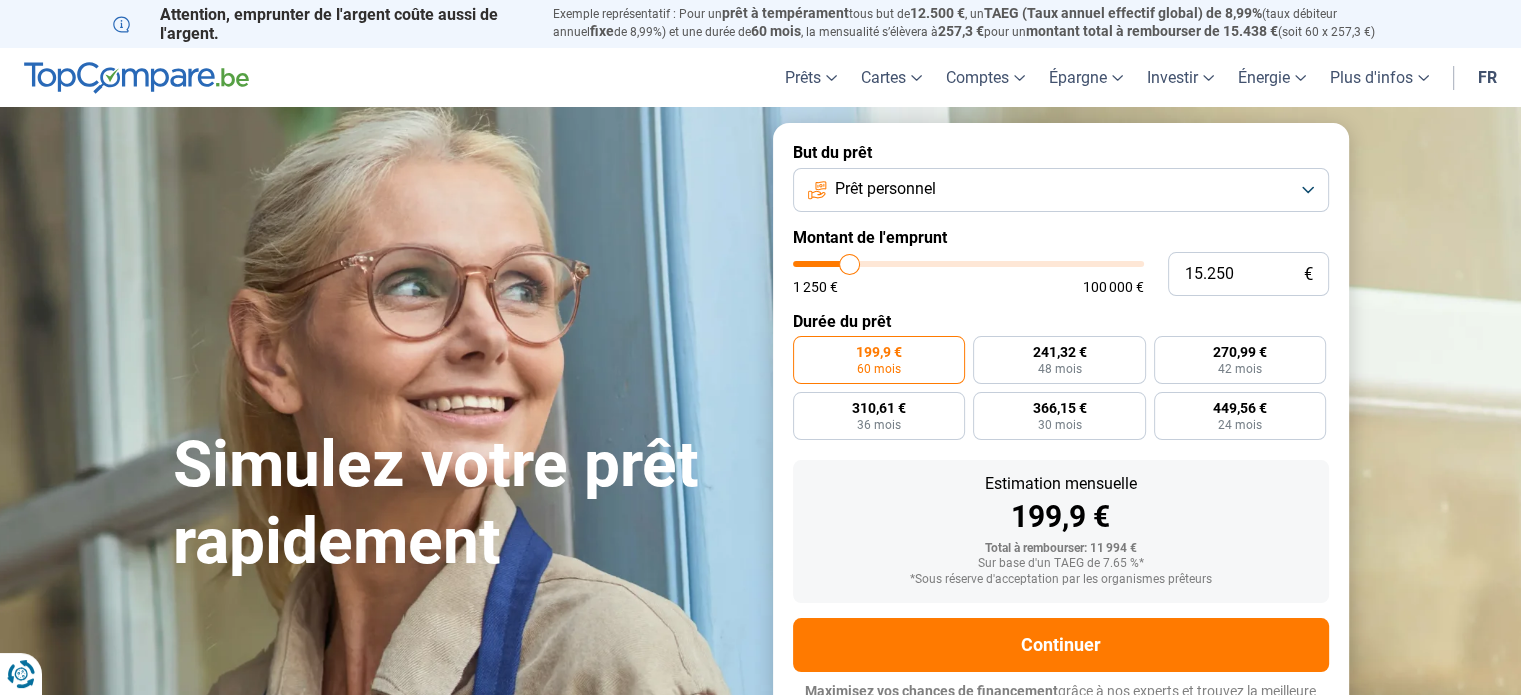 type on "15.500" 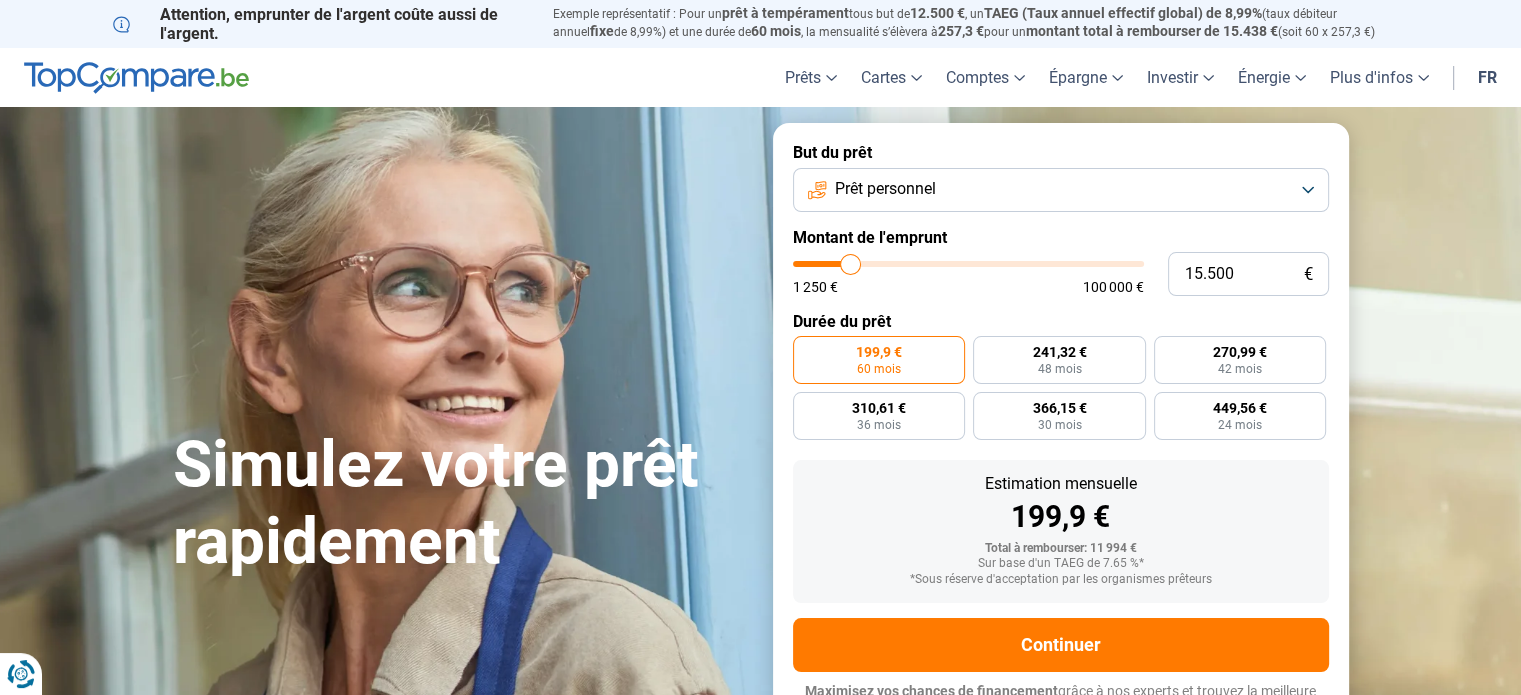 type on "15.750" 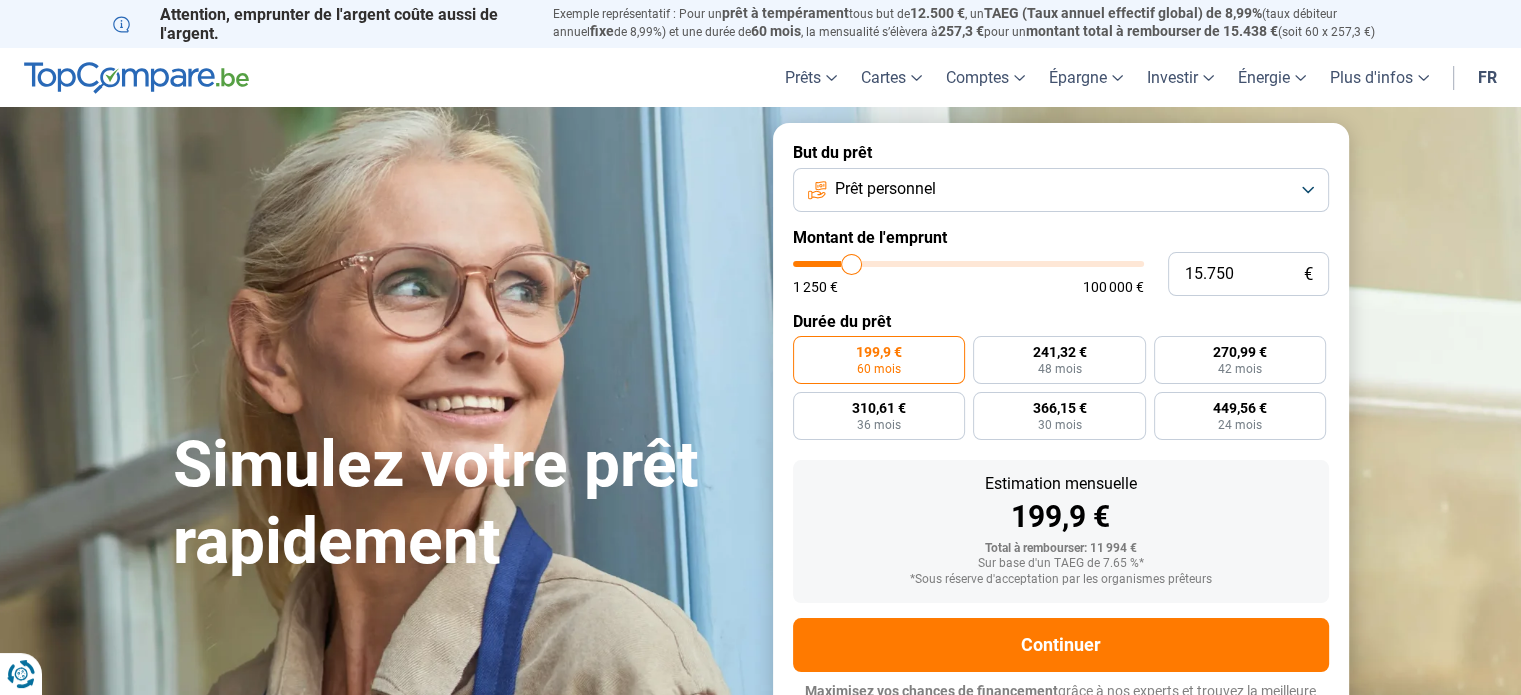 type on "16.000" 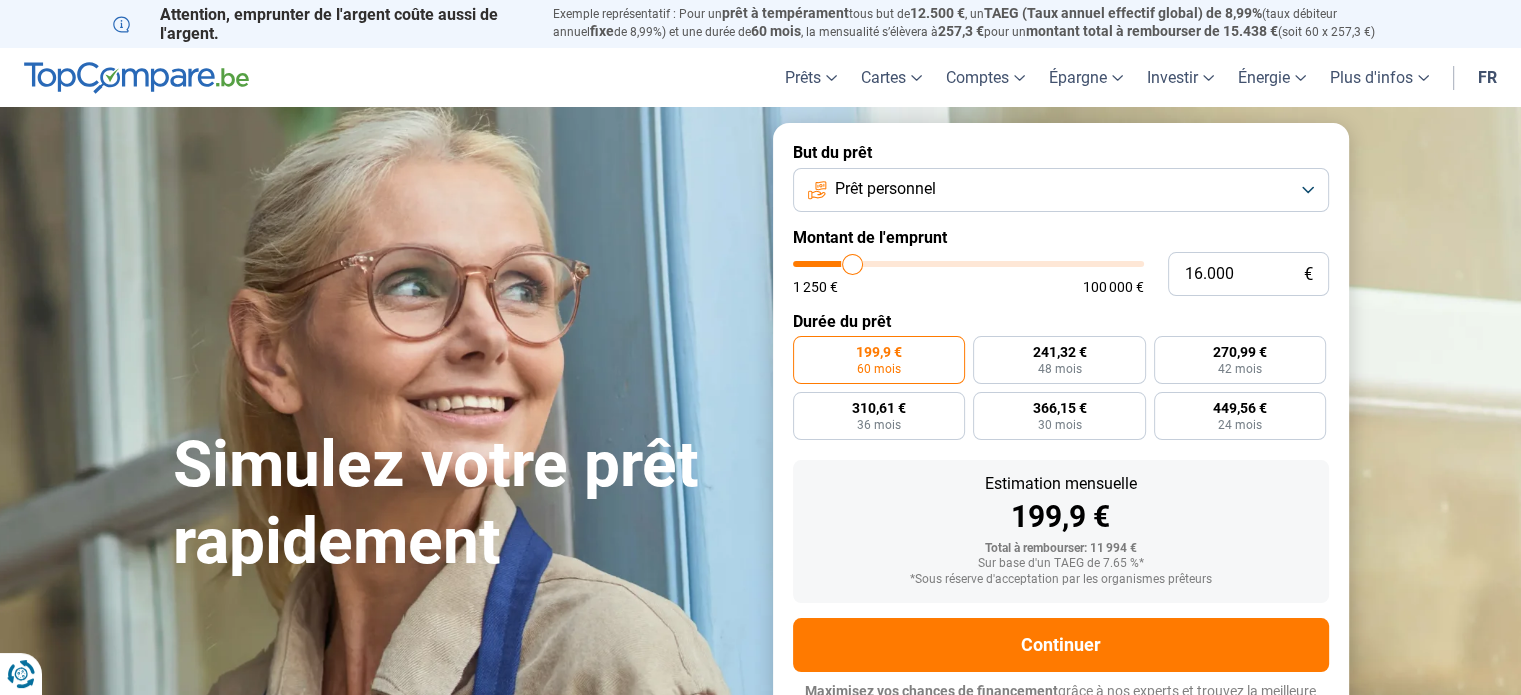 type on "16.250" 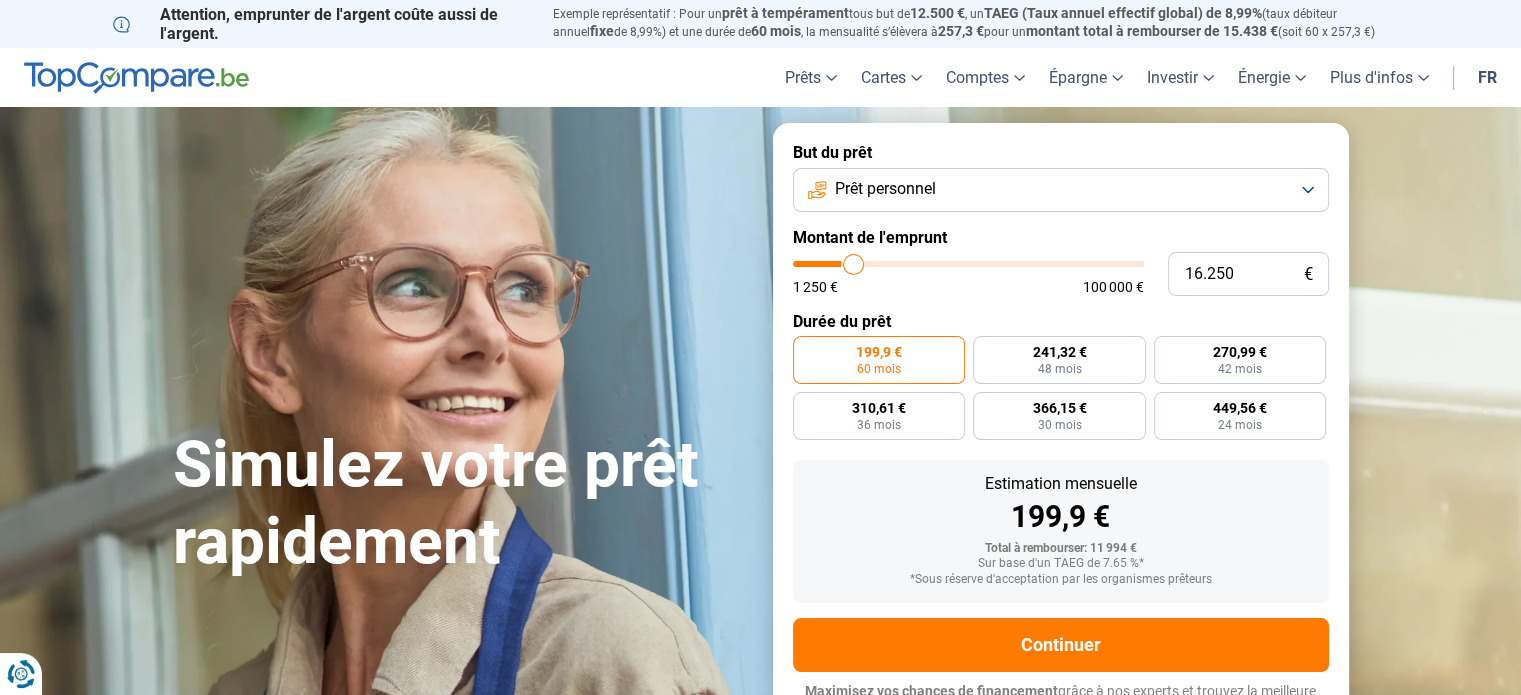 type on "16.500" 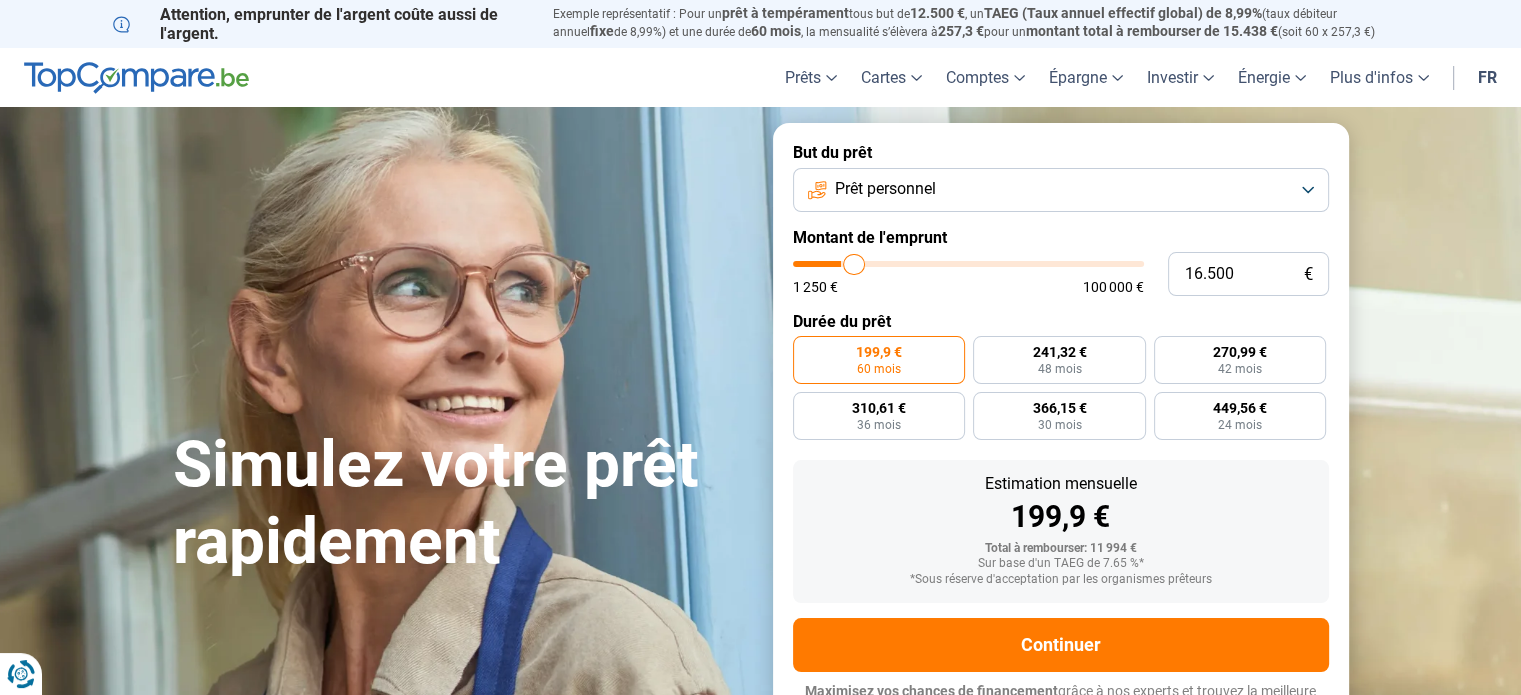 type on "16.750" 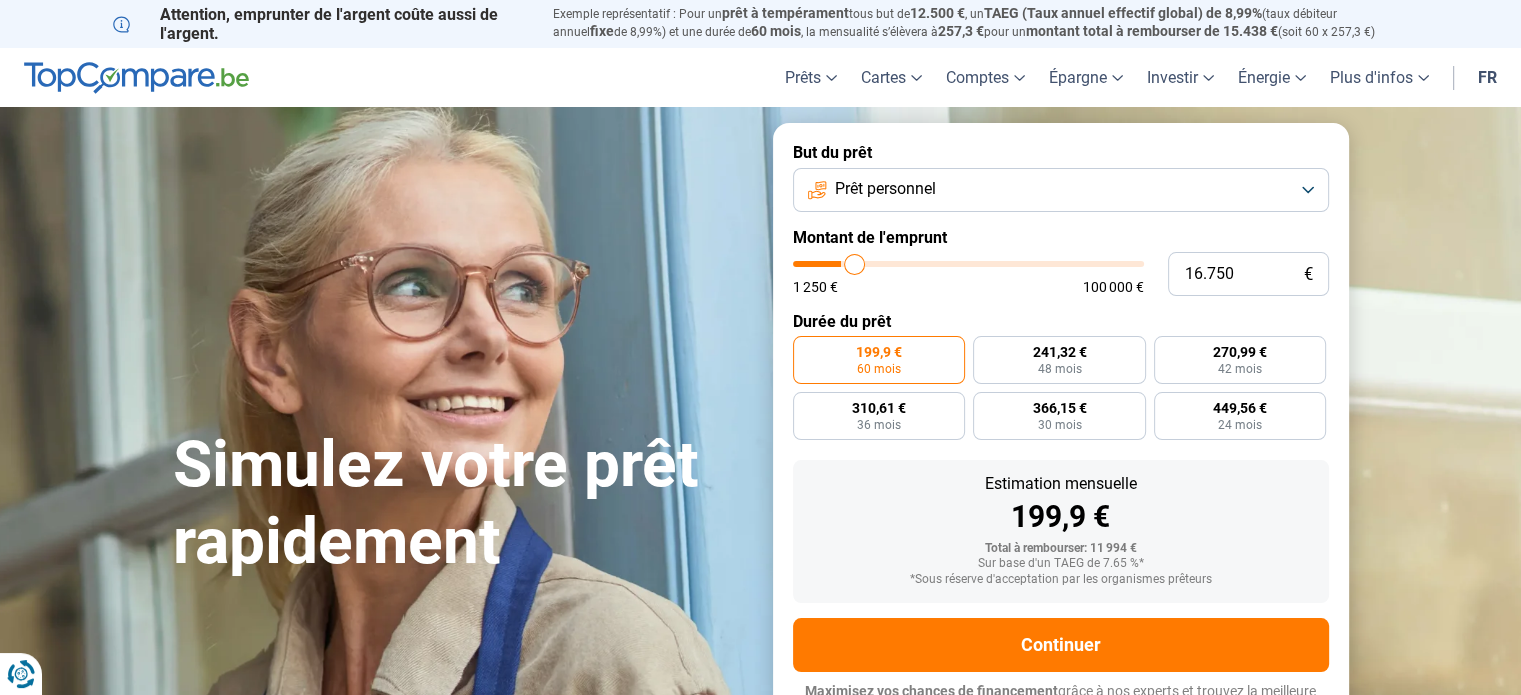 type on "17.000" 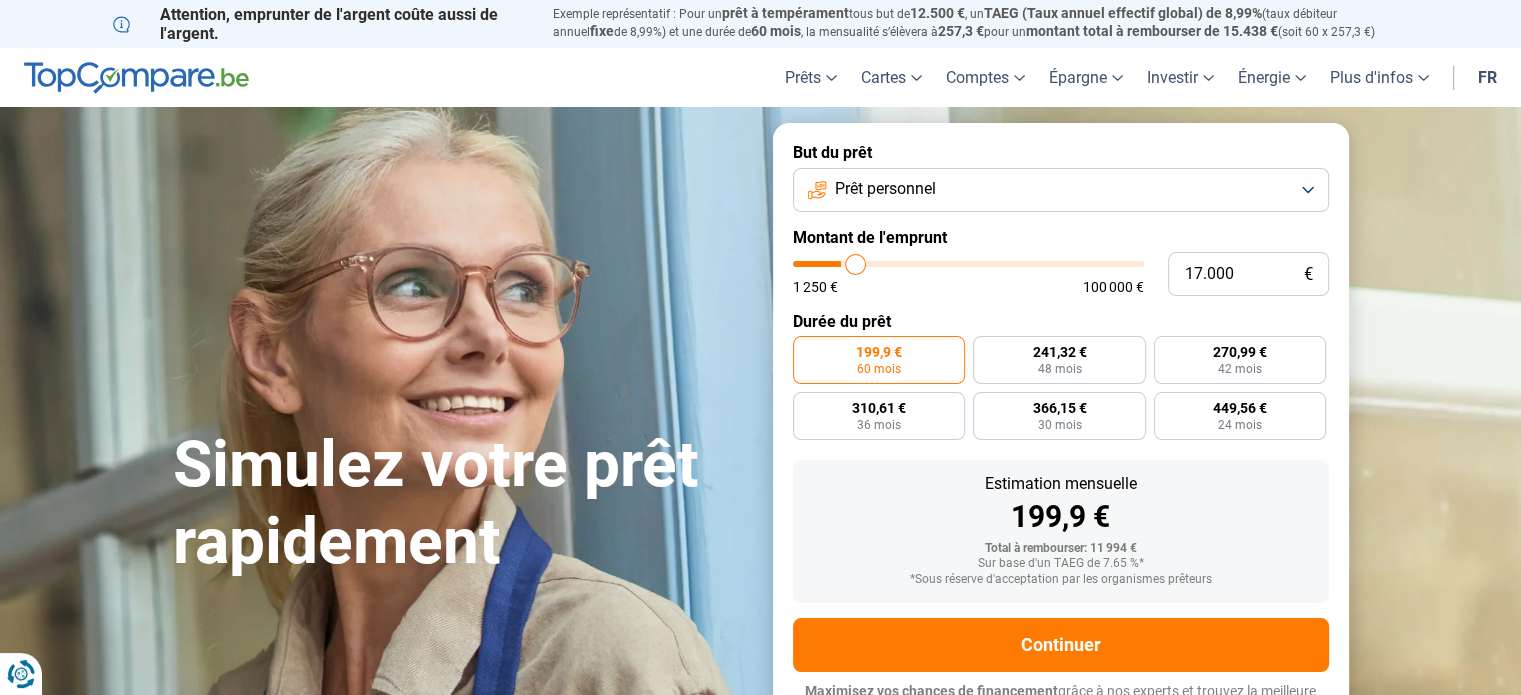 type on "17.250" 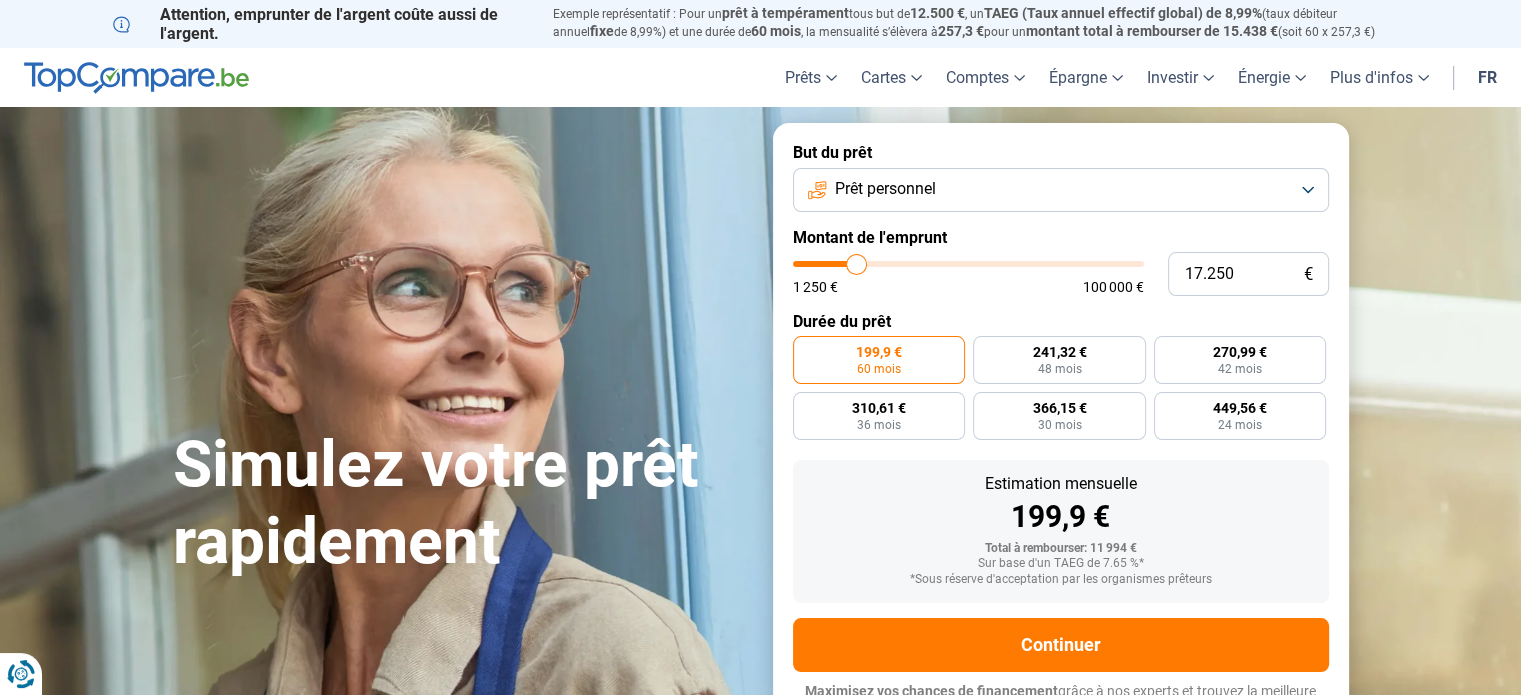 type on "17.750" 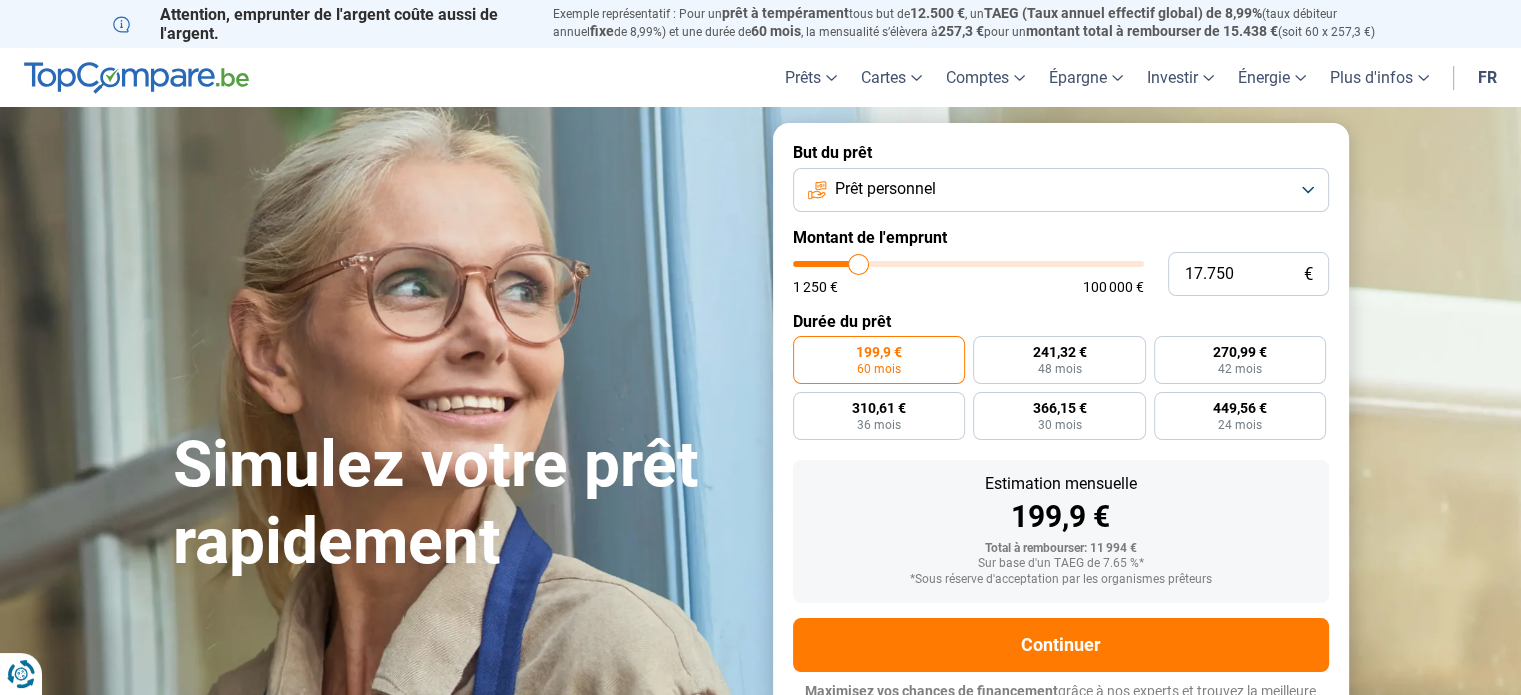 type on "18.000" 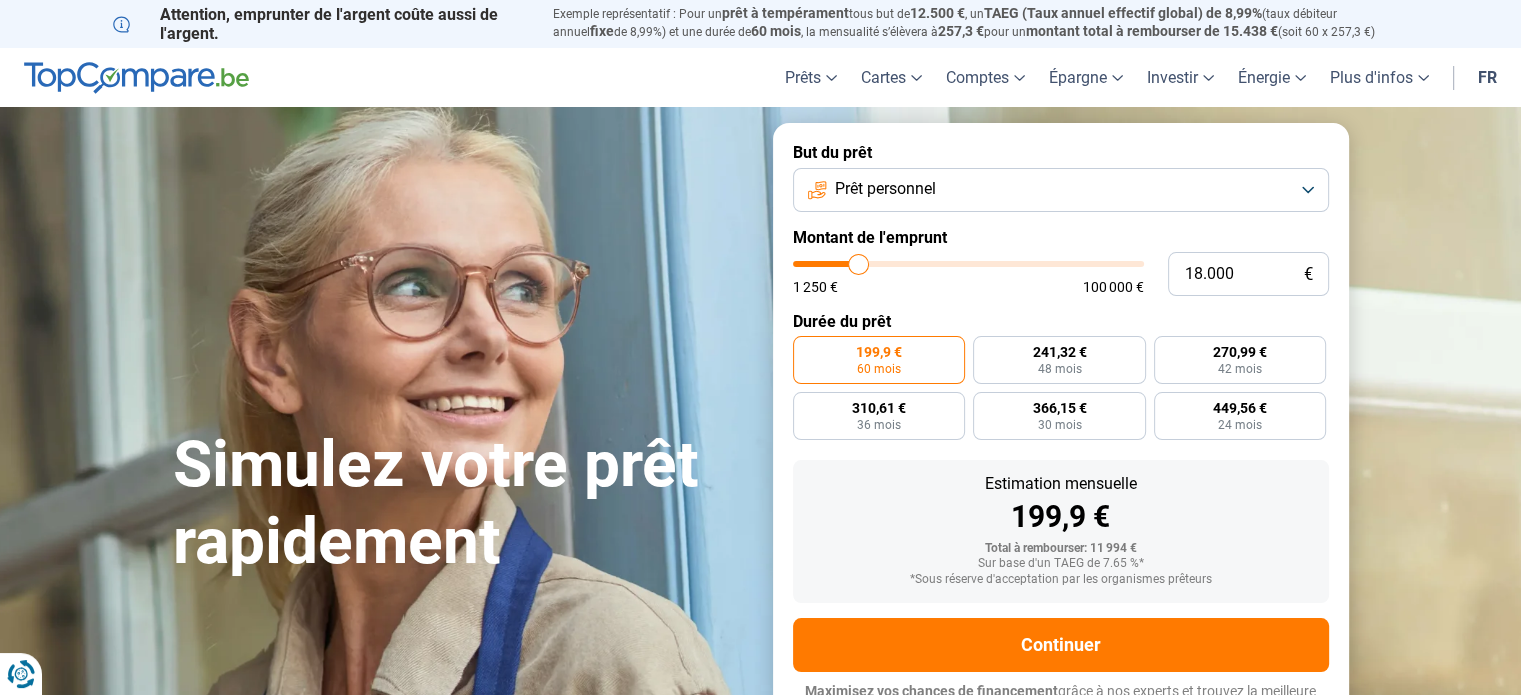 type on "18000" 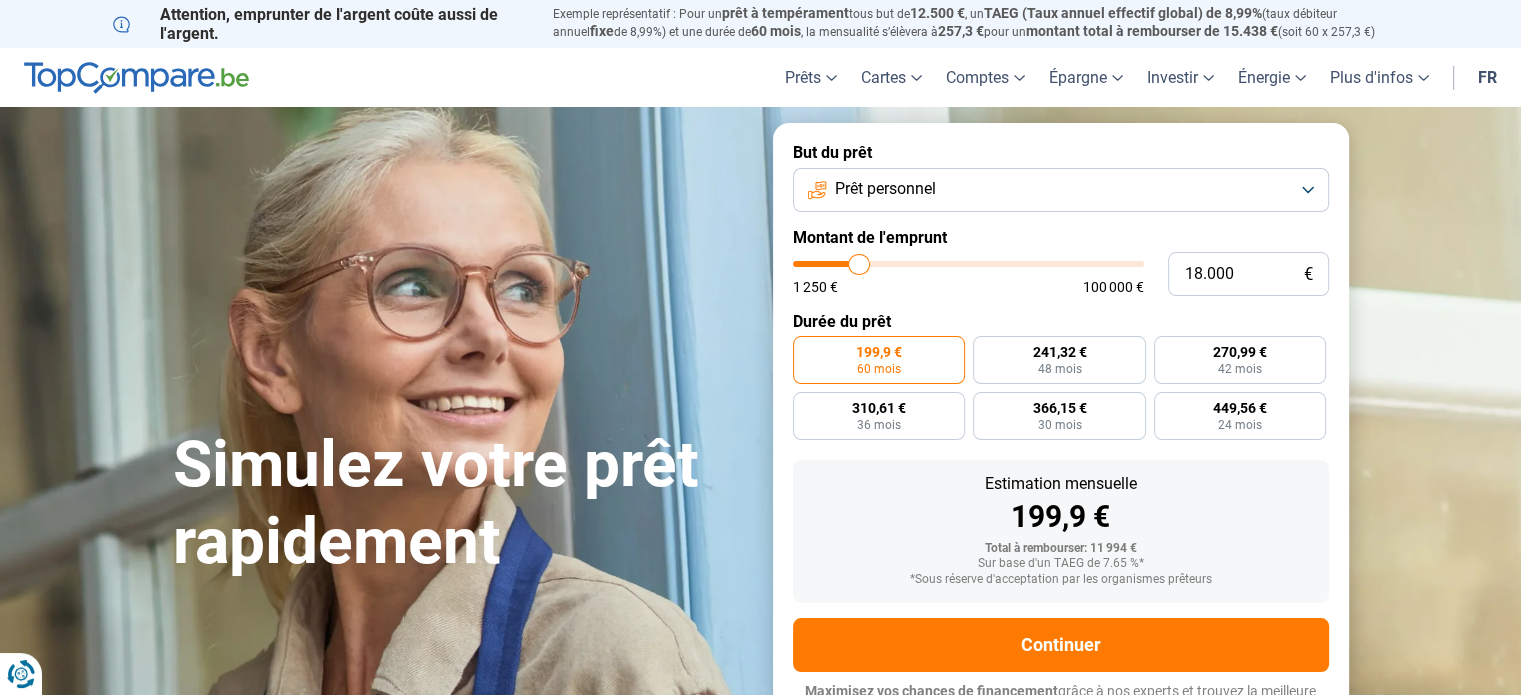 type on "18.250" 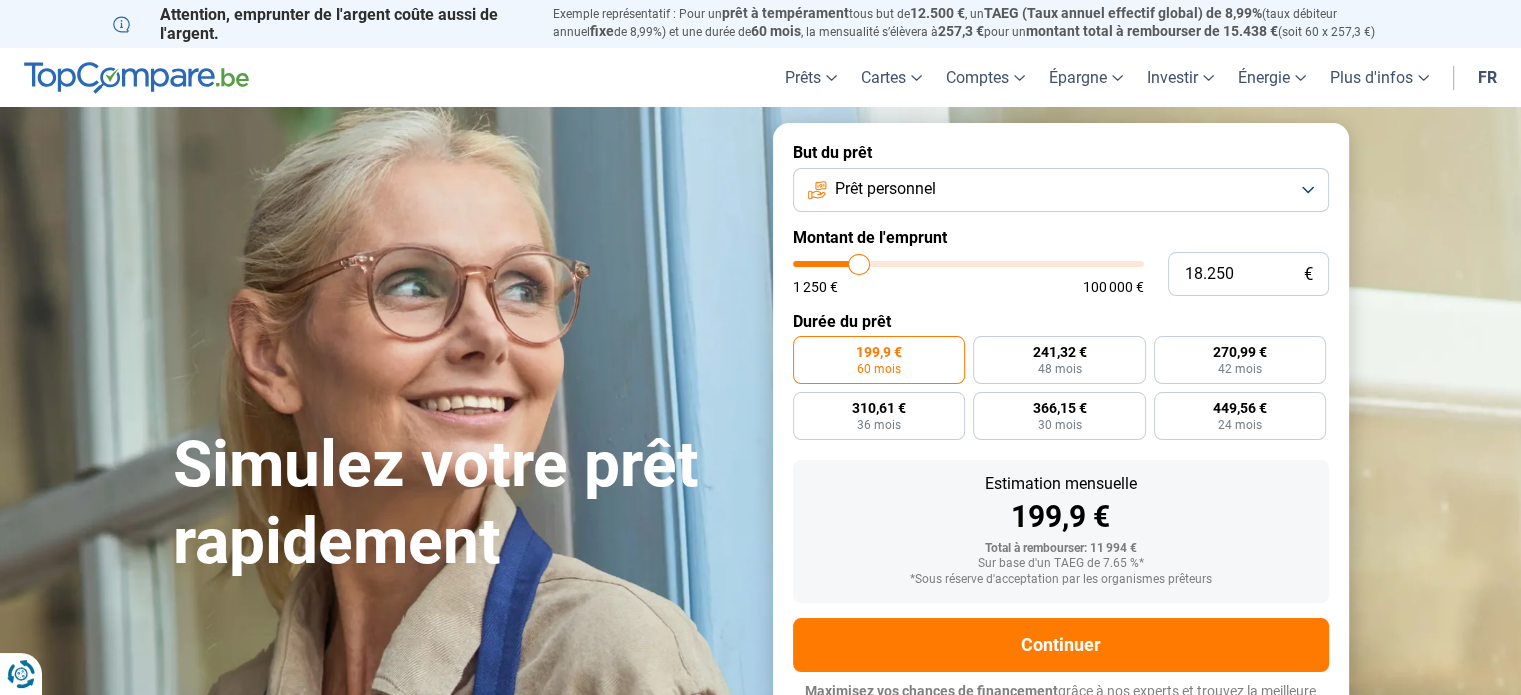 type on "18250" 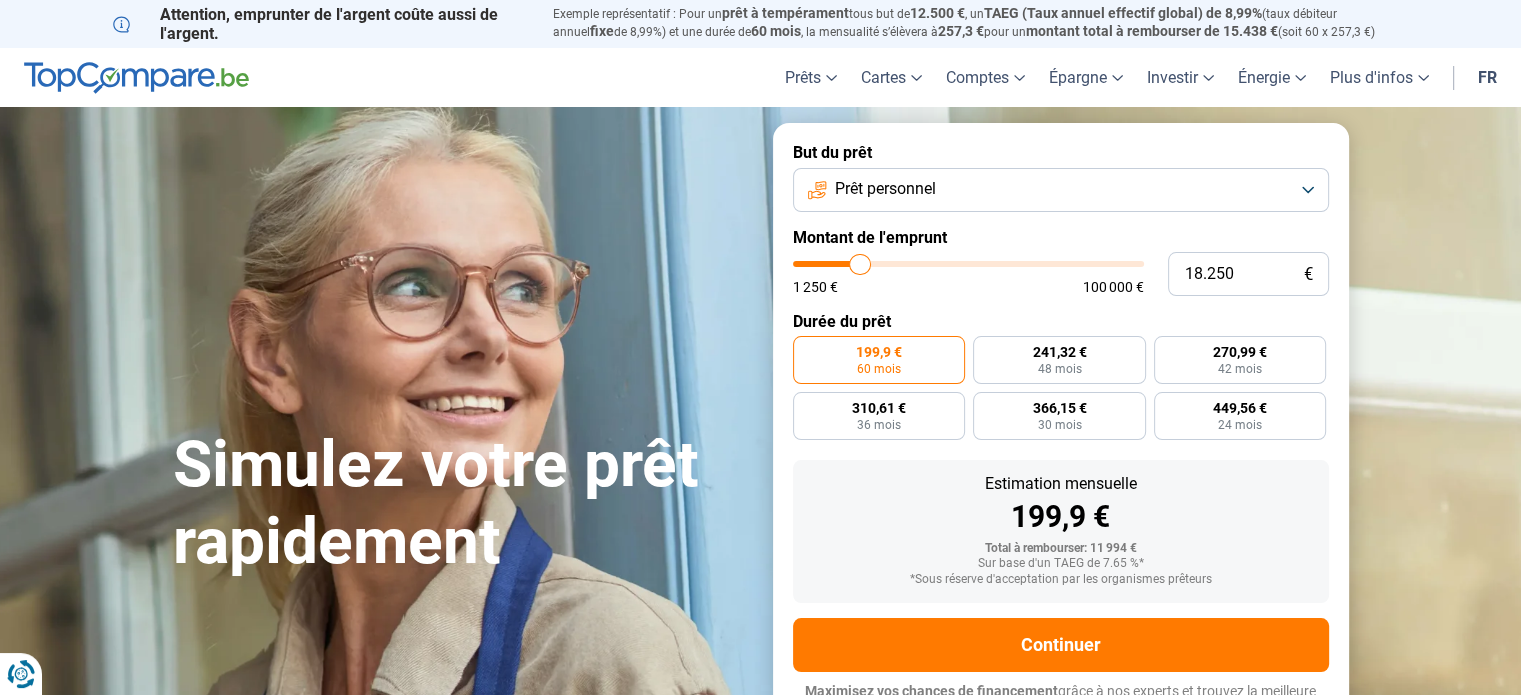 type on "18.500" 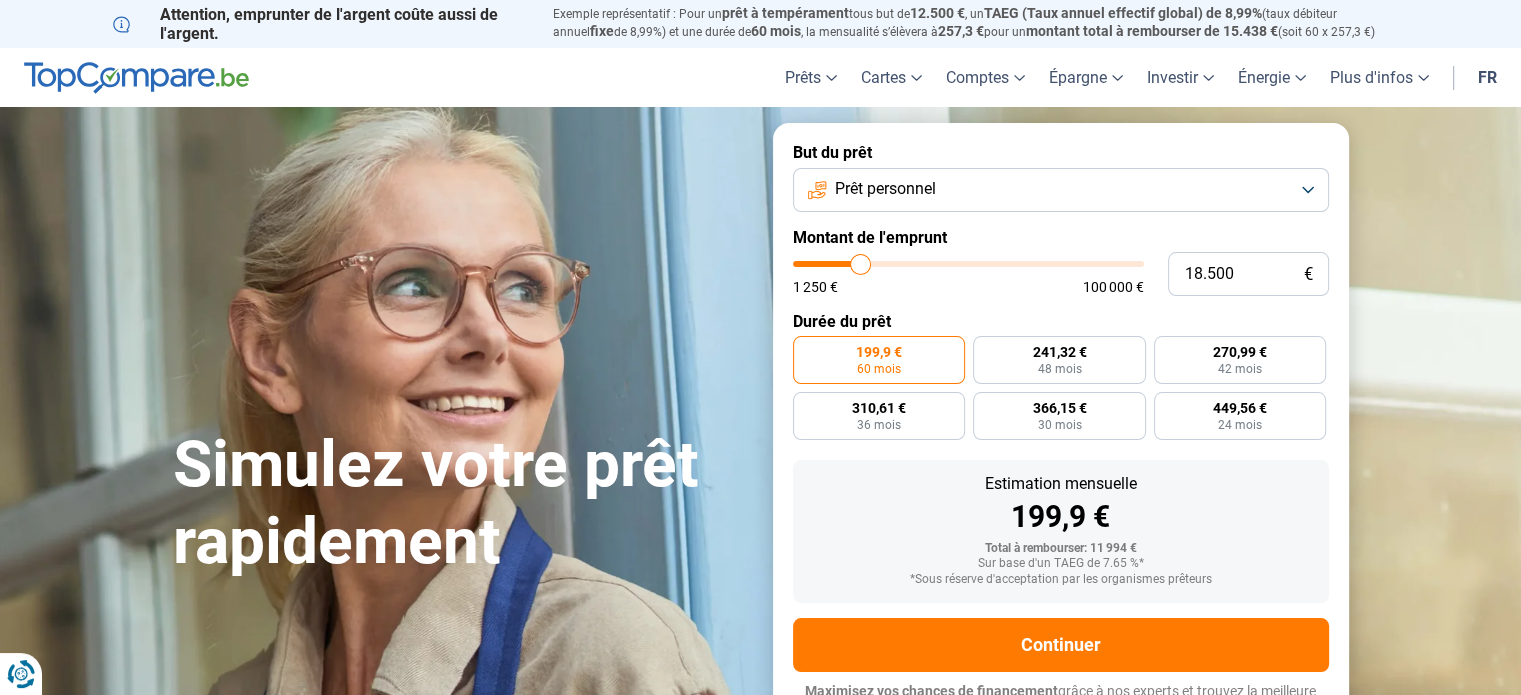 type on "18.750" 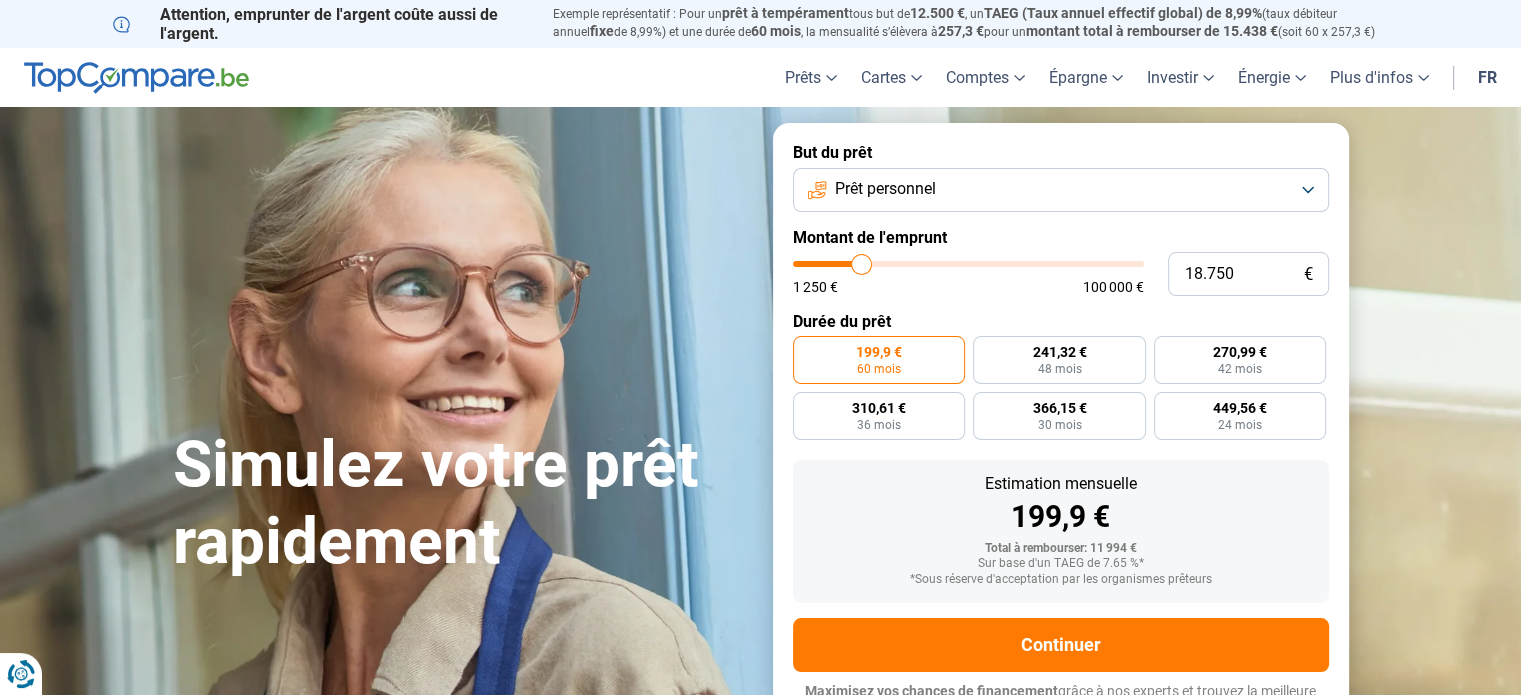 type on "19.000" 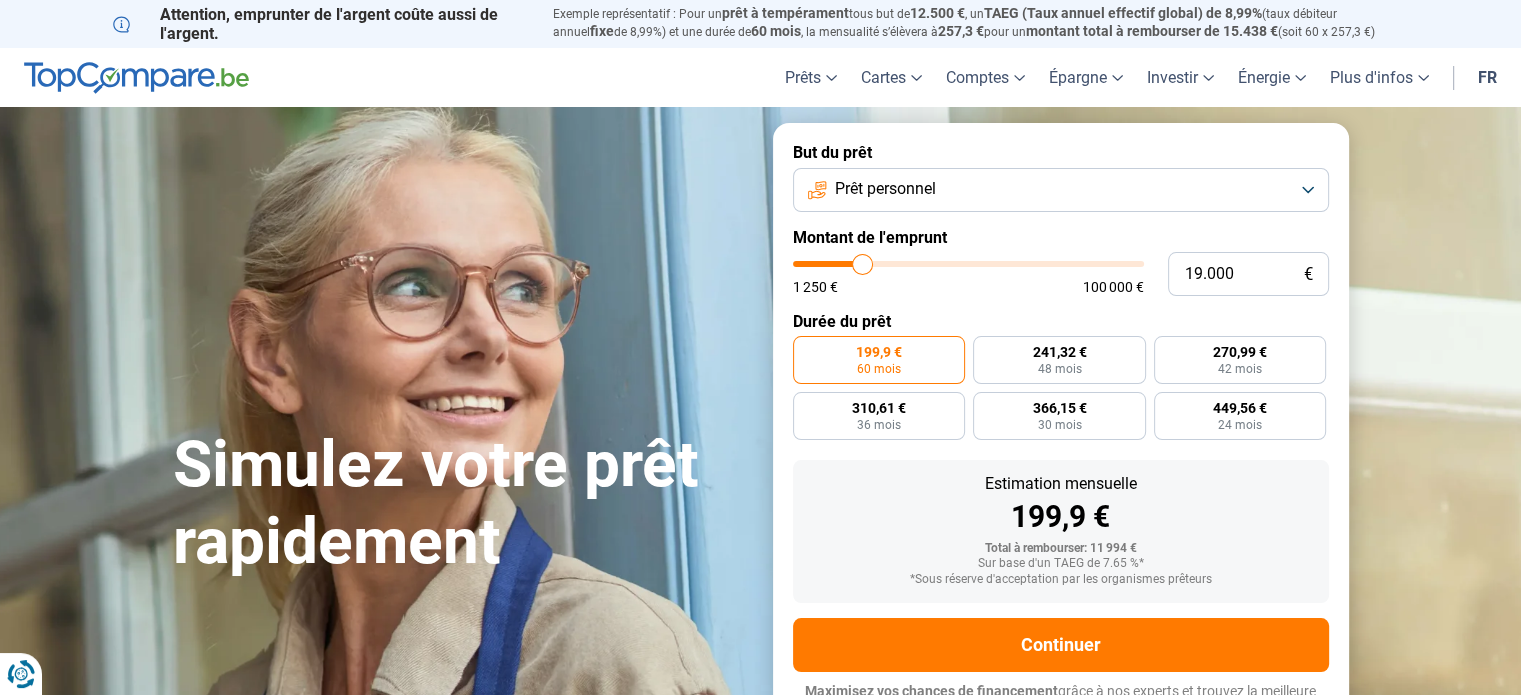 type on "19.500" 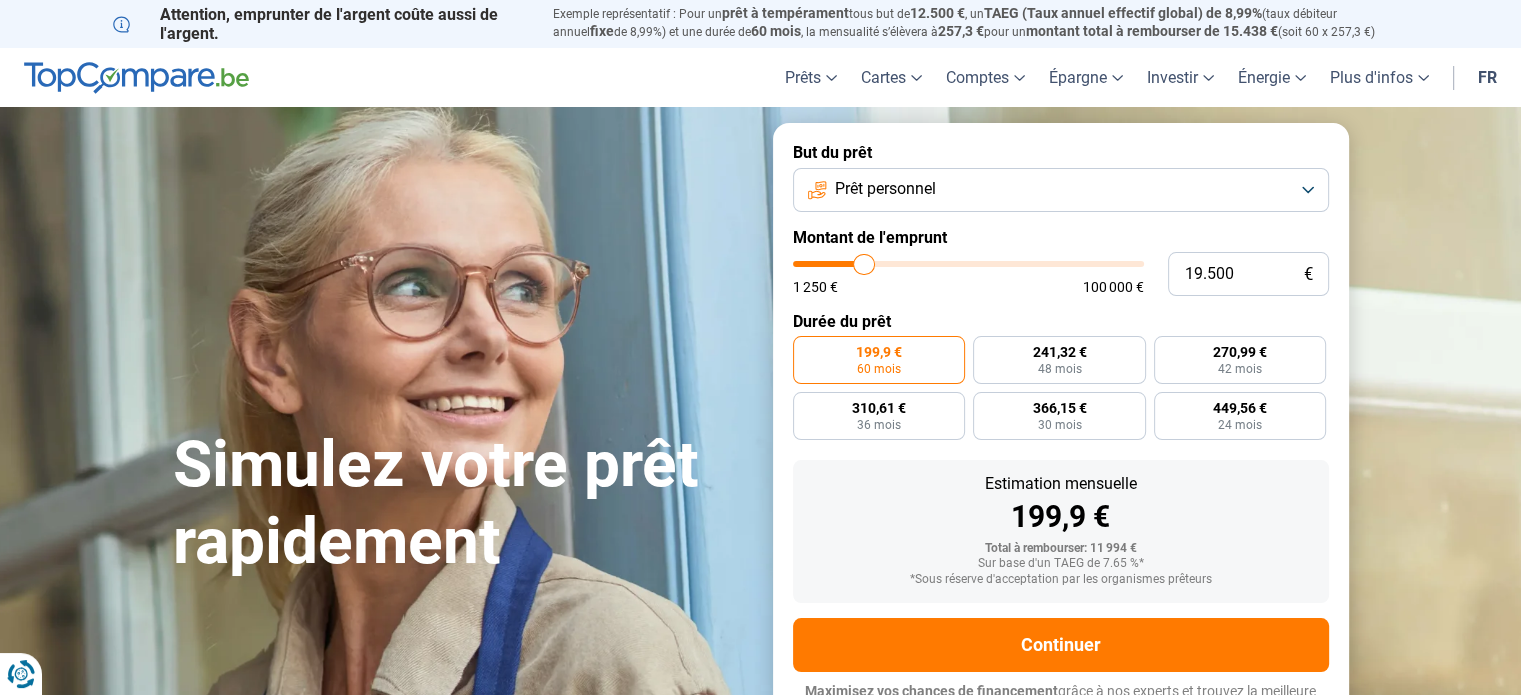 type on "19.250" 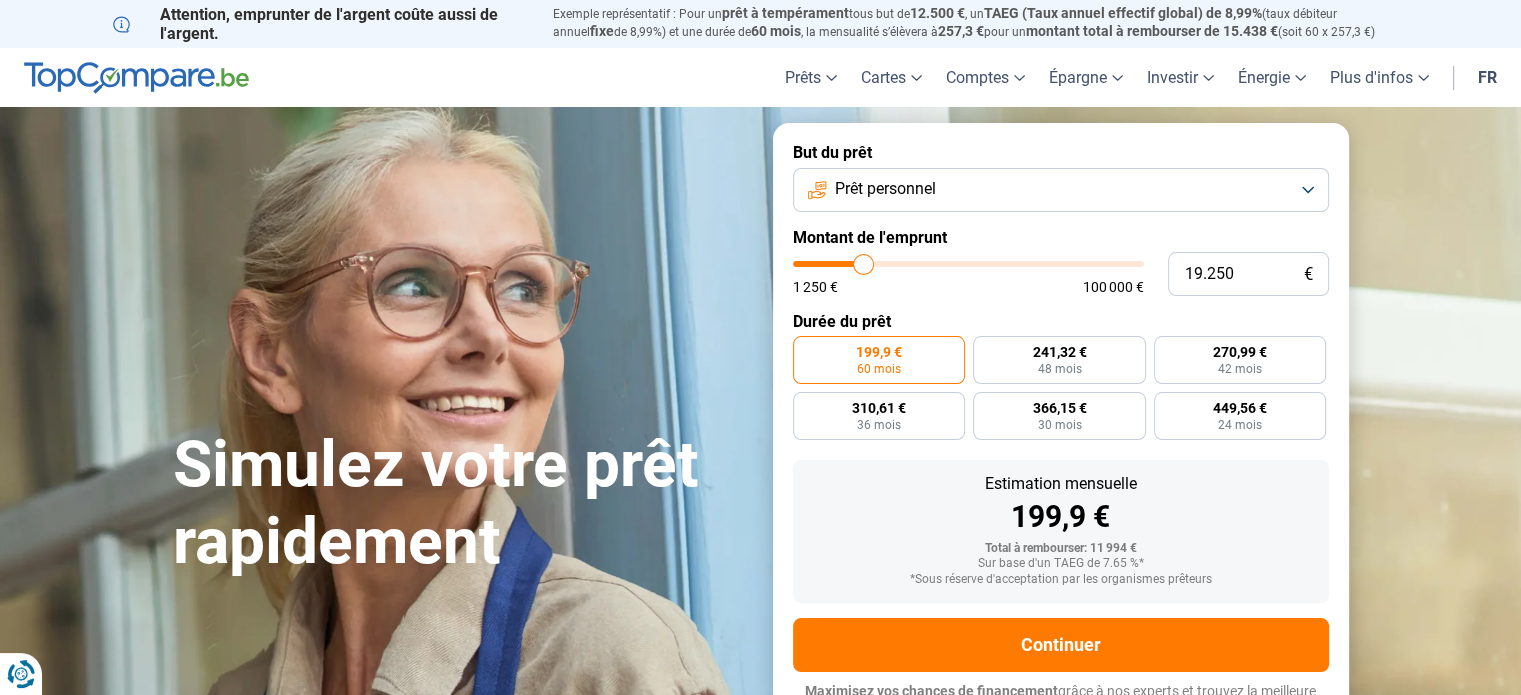 type on "19.000" 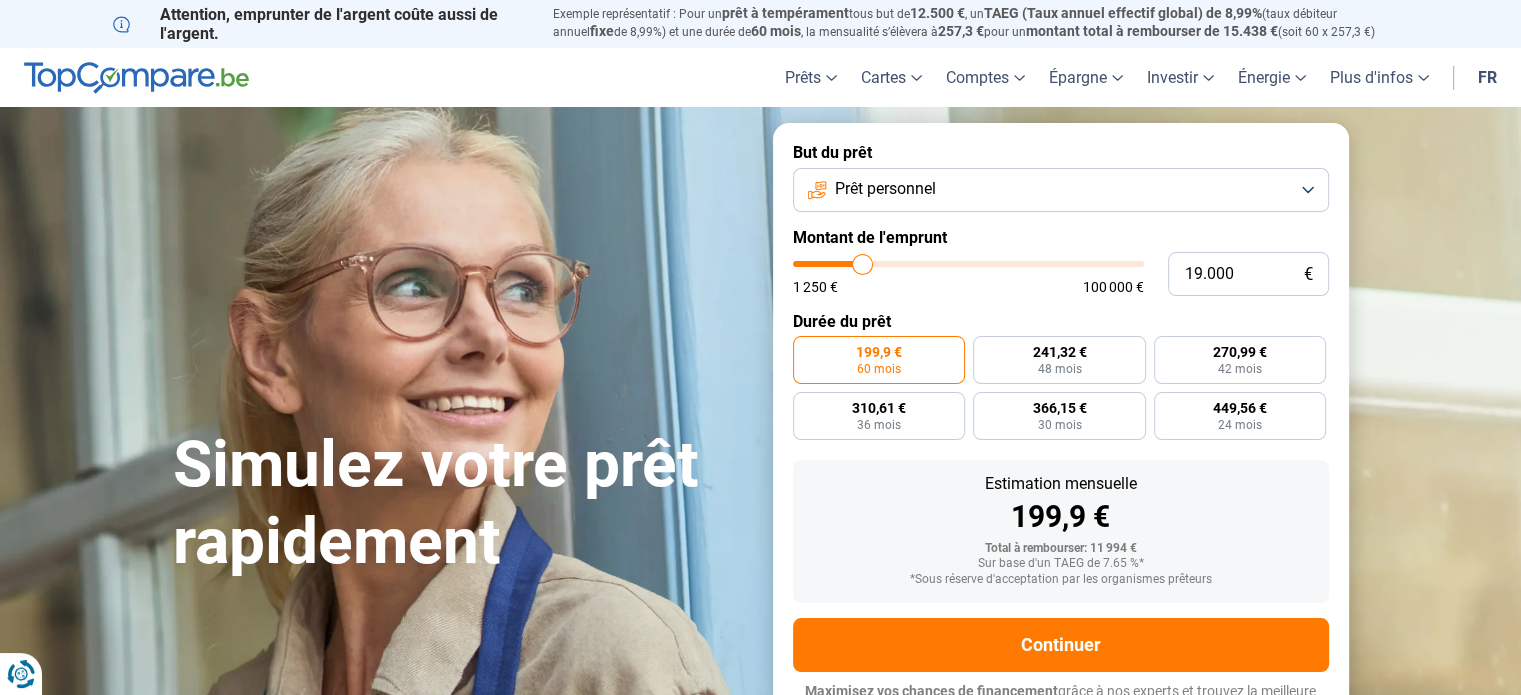 type on "18.750" 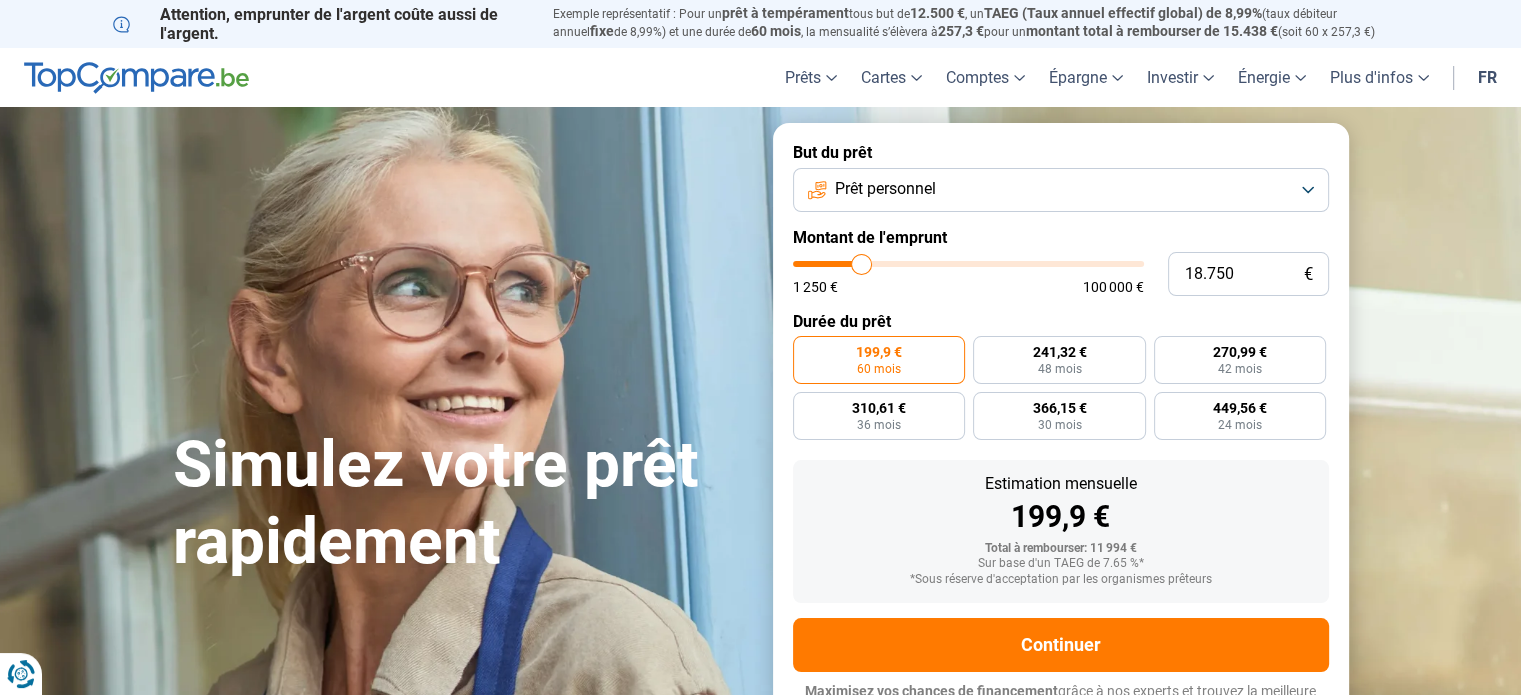 type on "18.500" 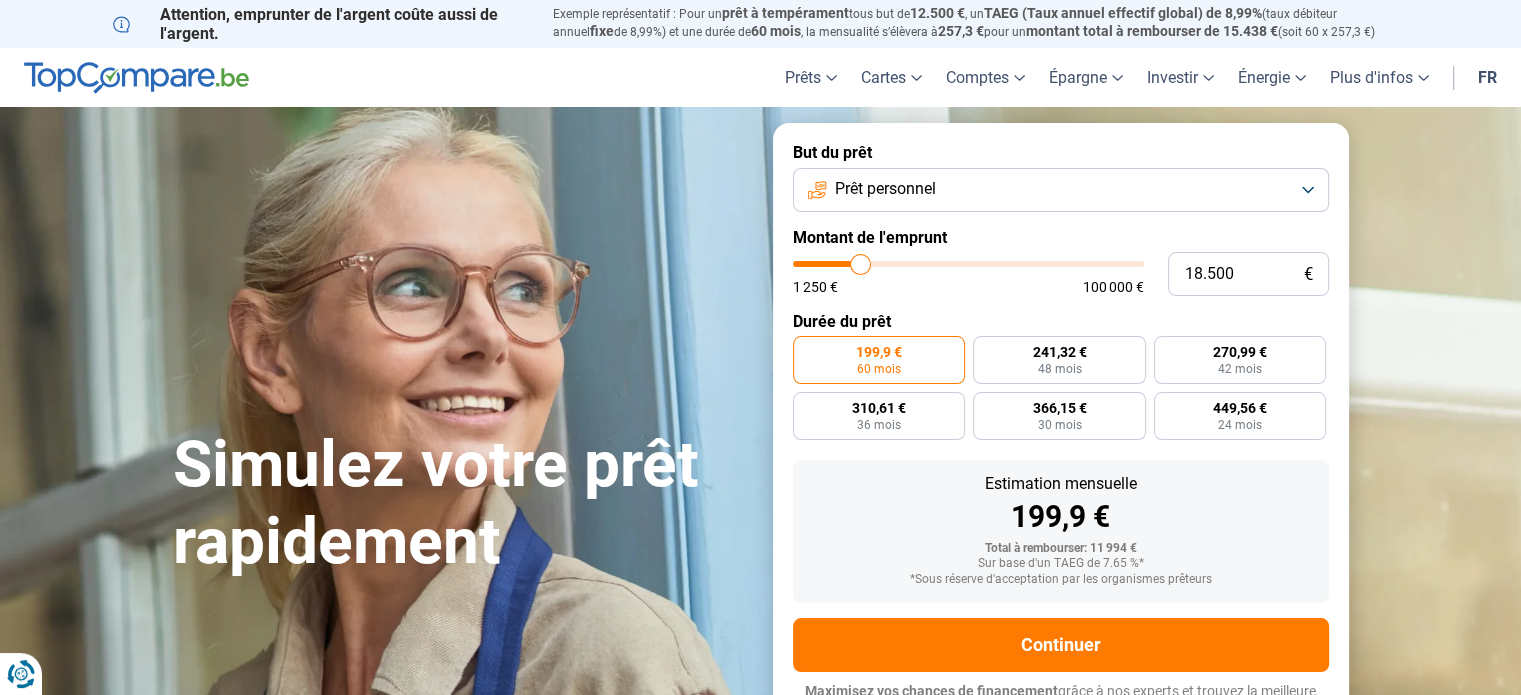 type on "18.250" 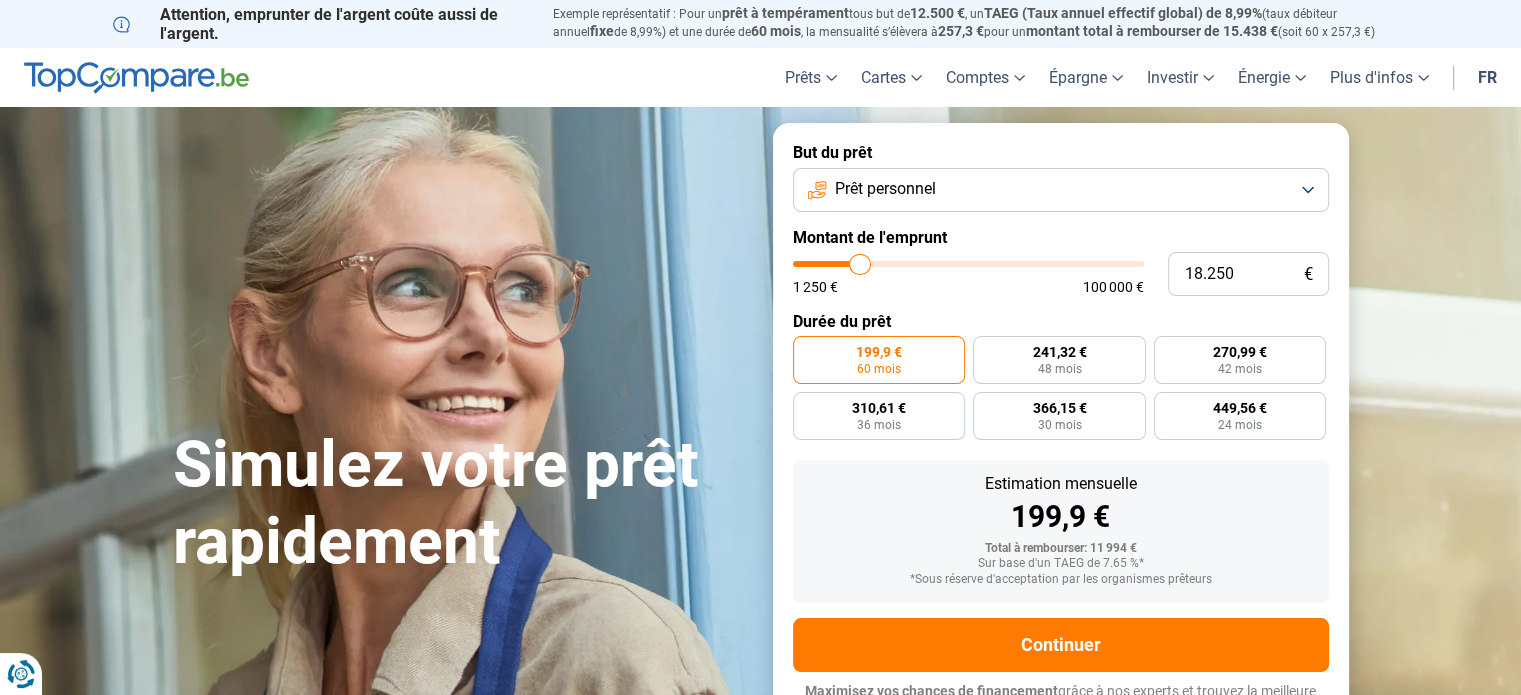 type on "18.000" 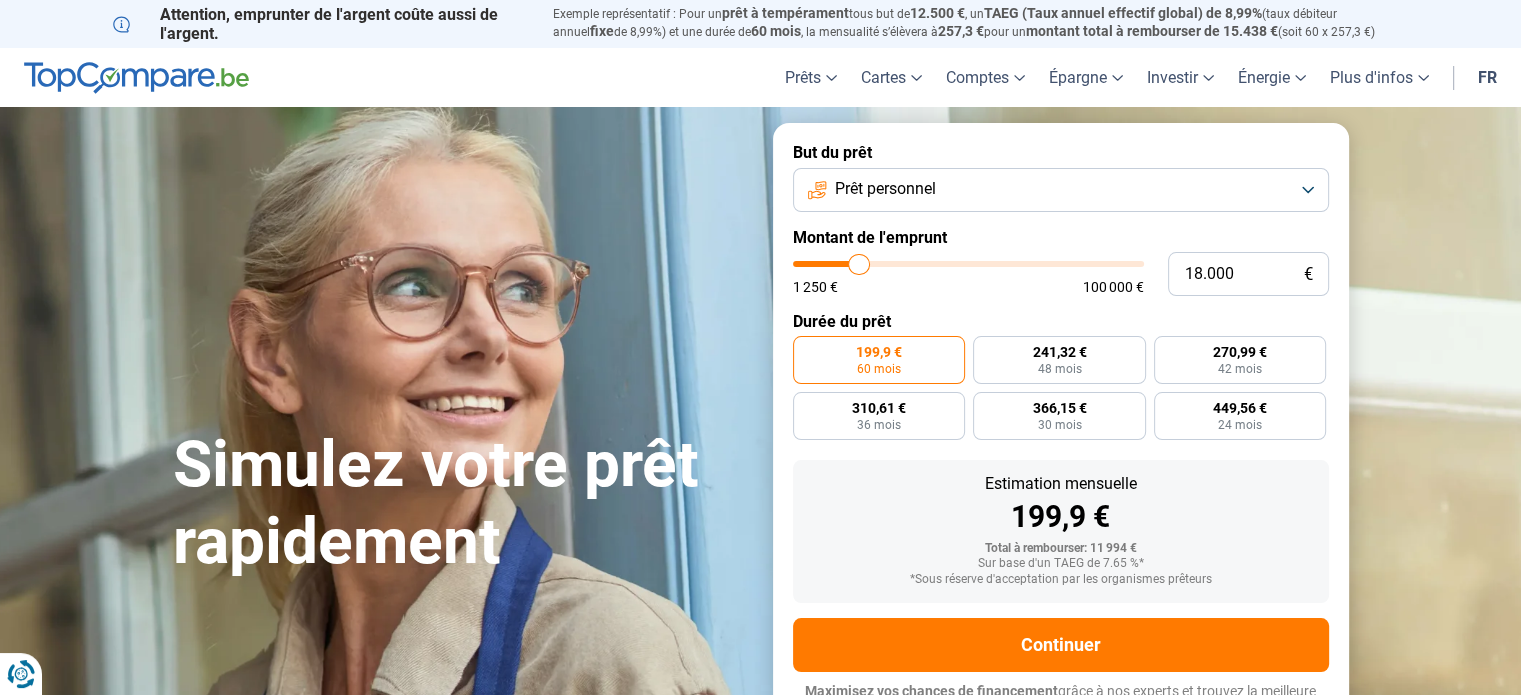type on "17.750" 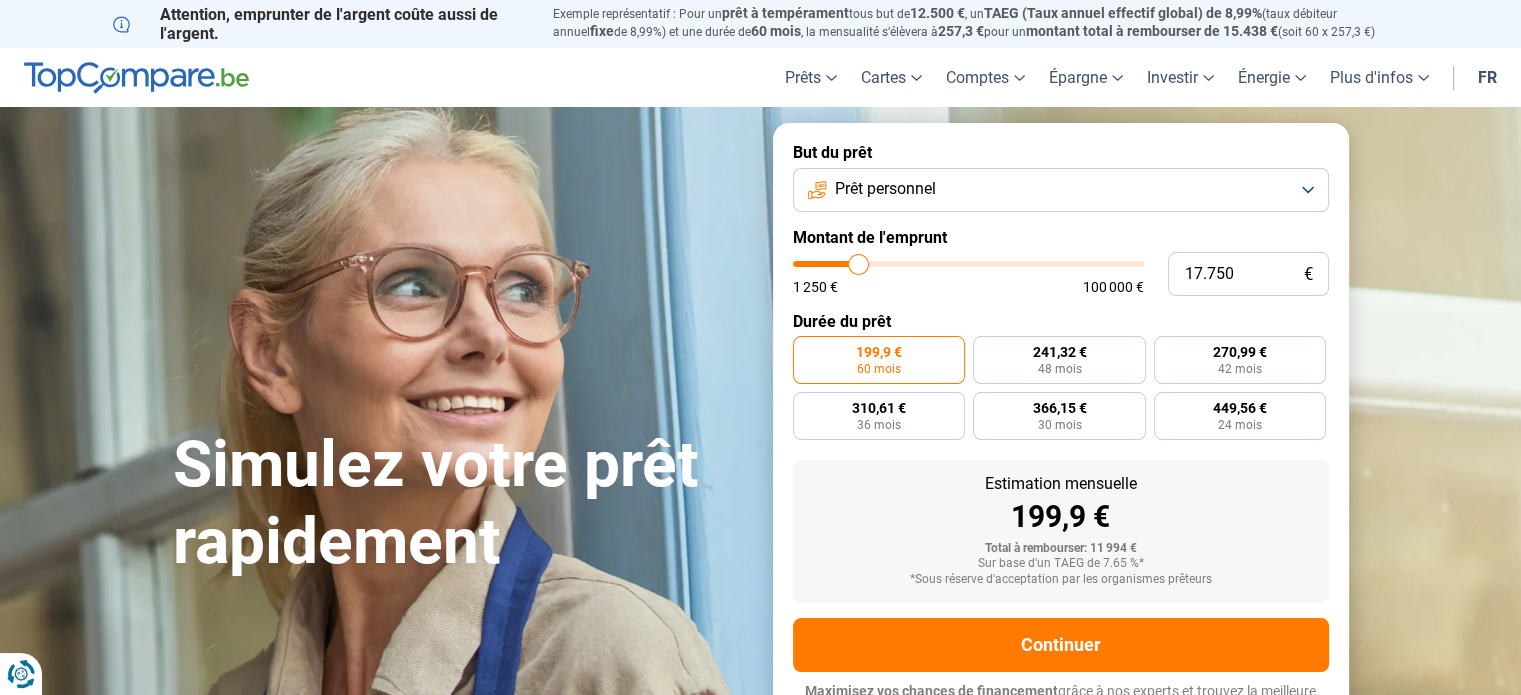 type on "17.500" 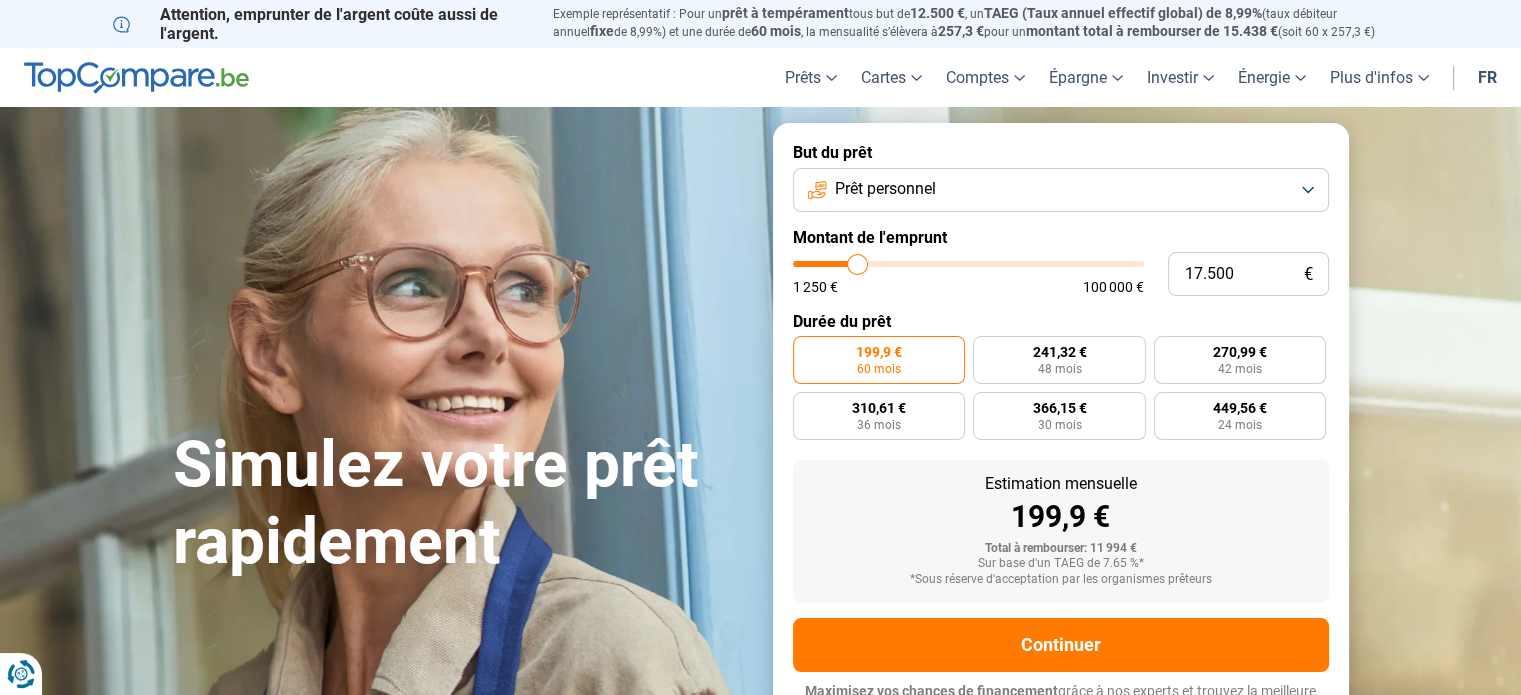 type on "17.250" 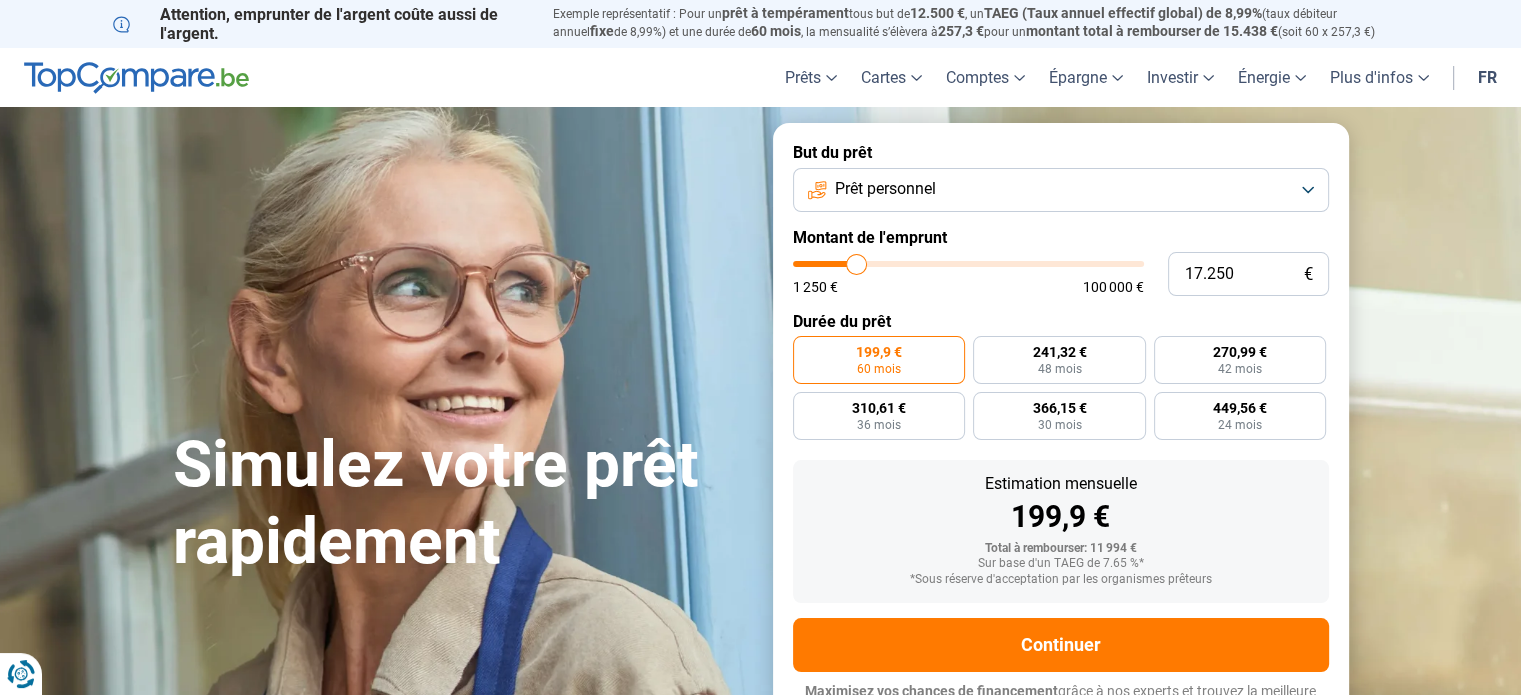 type on "17.000" 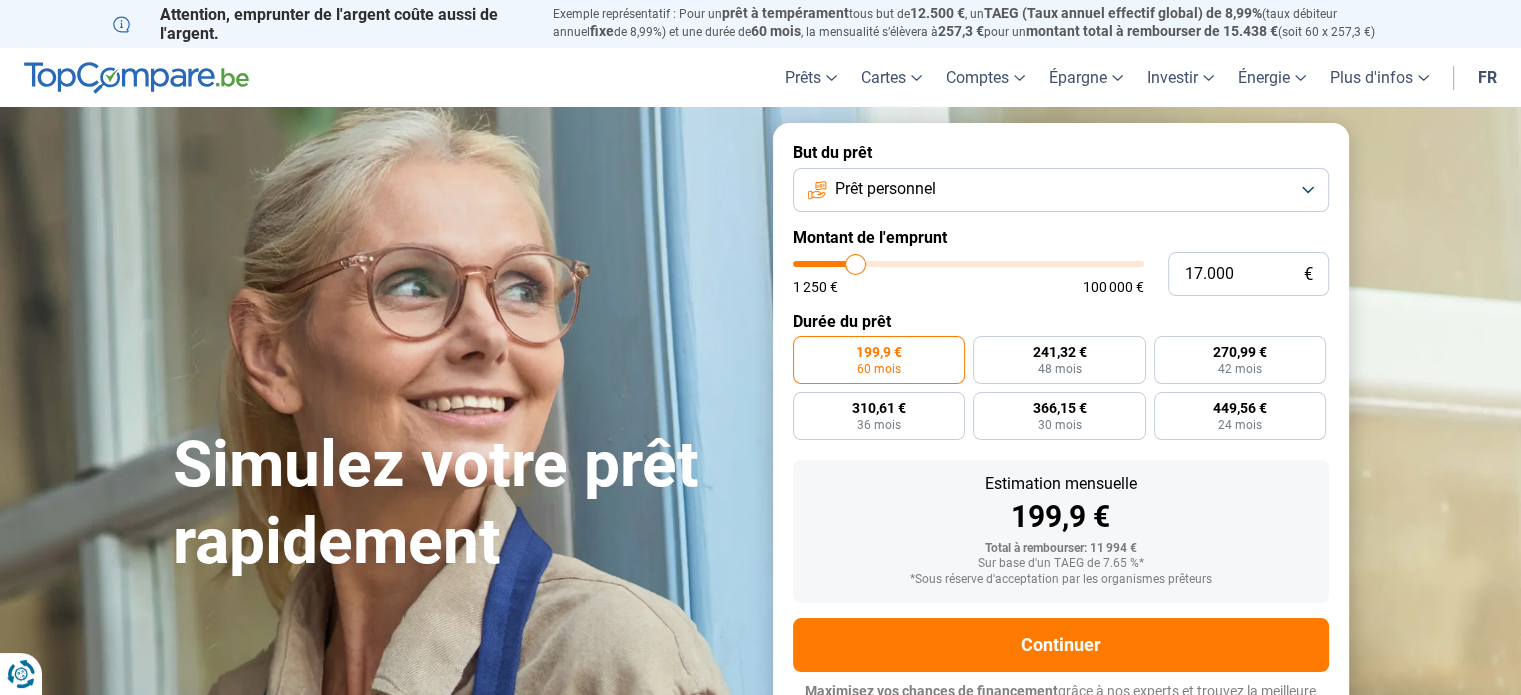 type on "16.750" 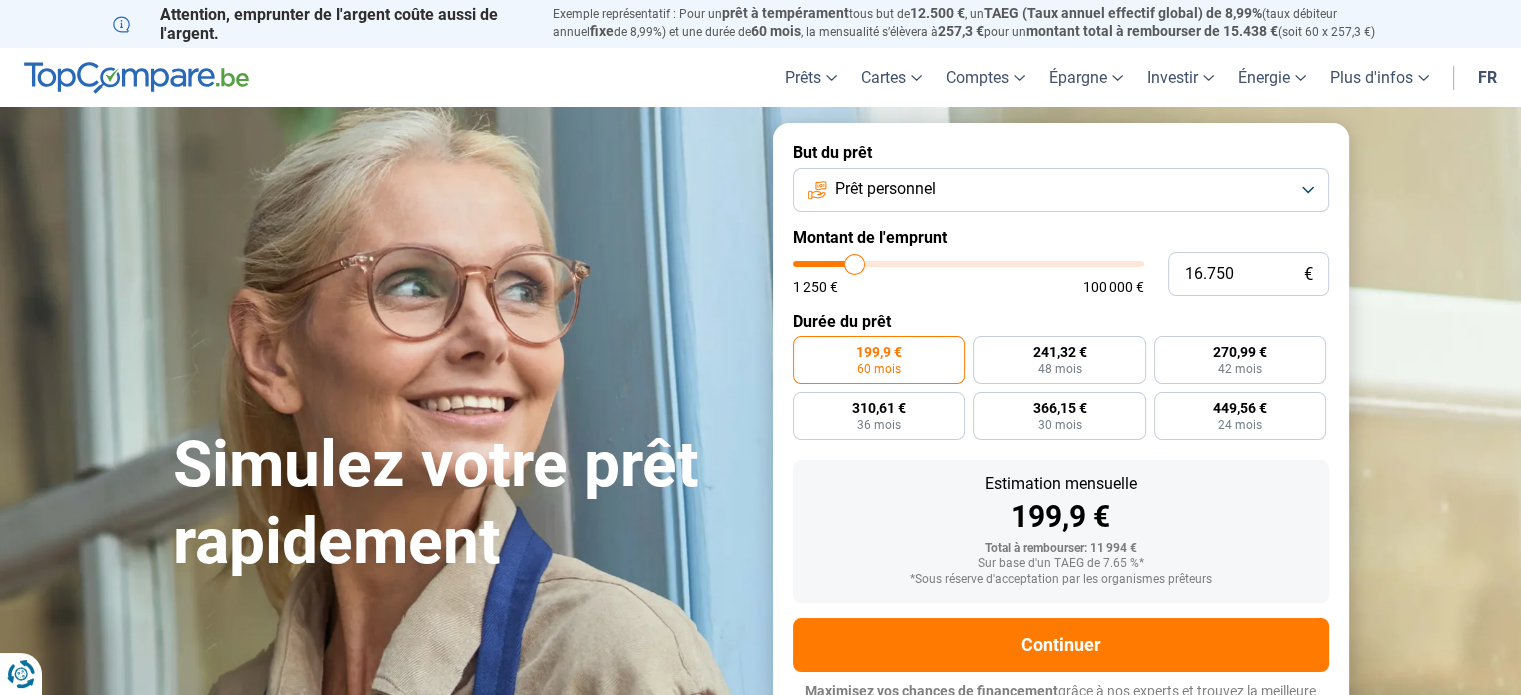 type on "16.500" 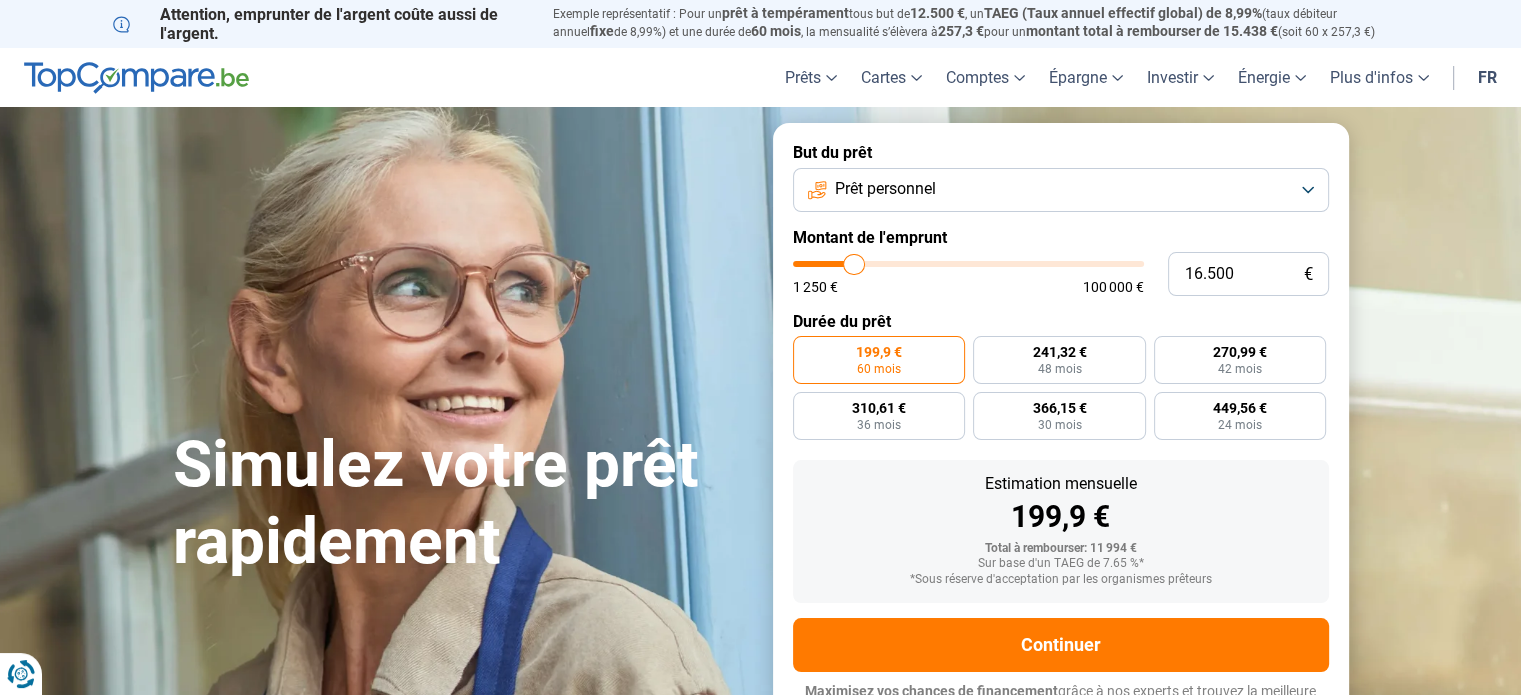 type on "16.250" 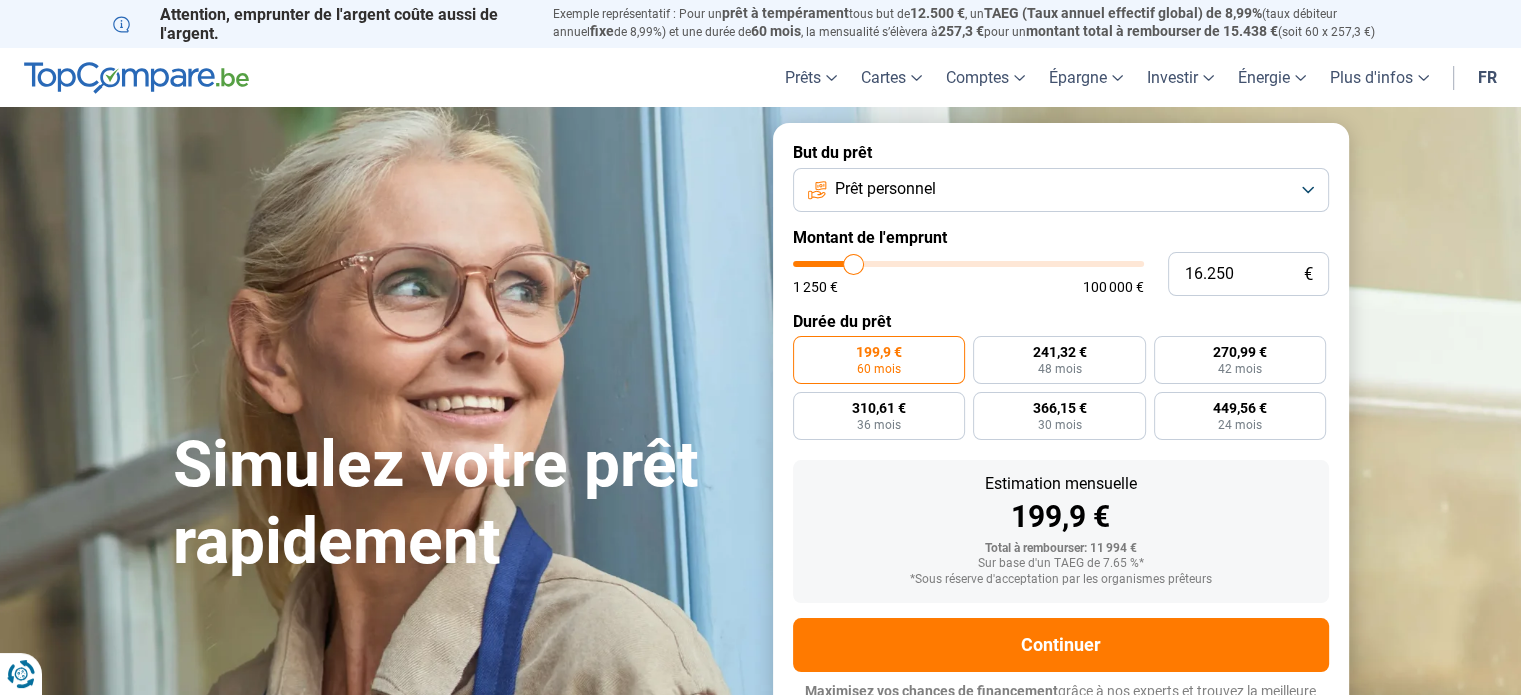 type on "16.000" 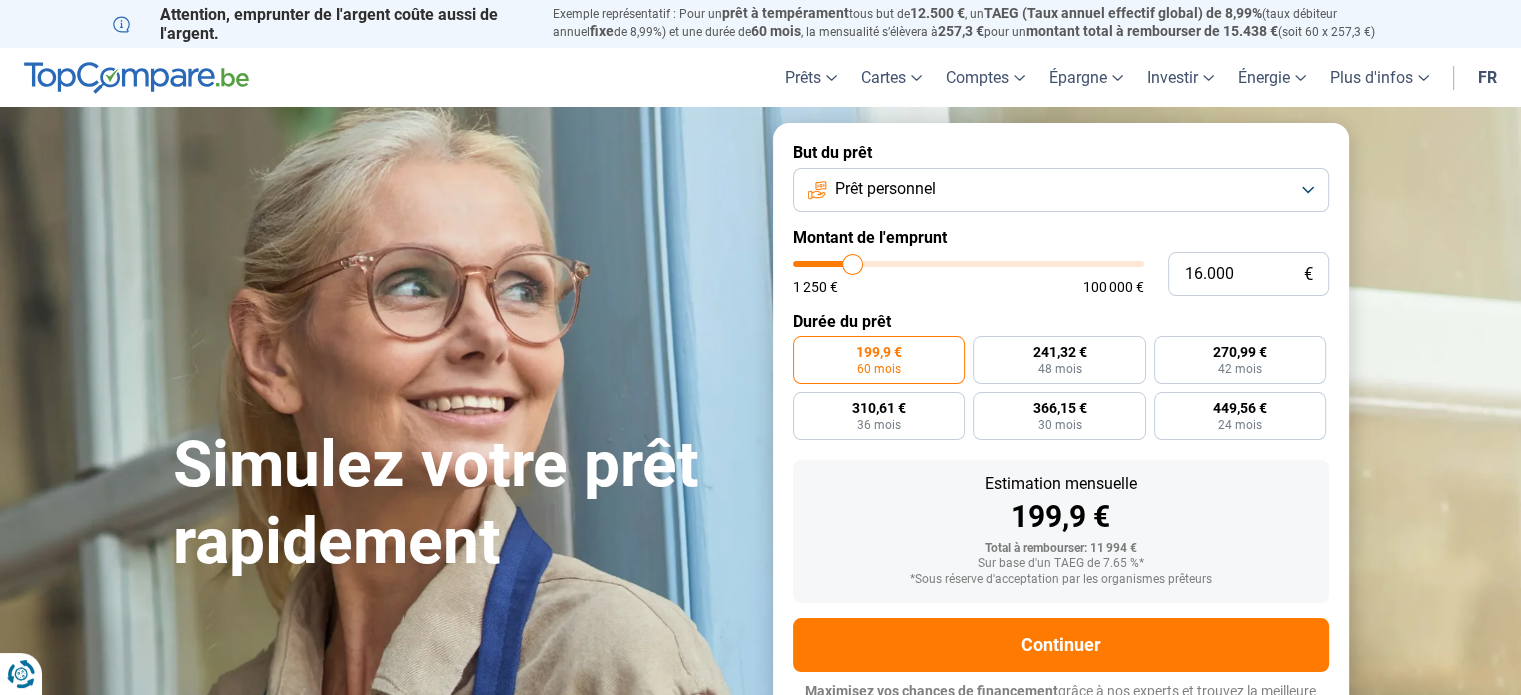 type on "15.750" 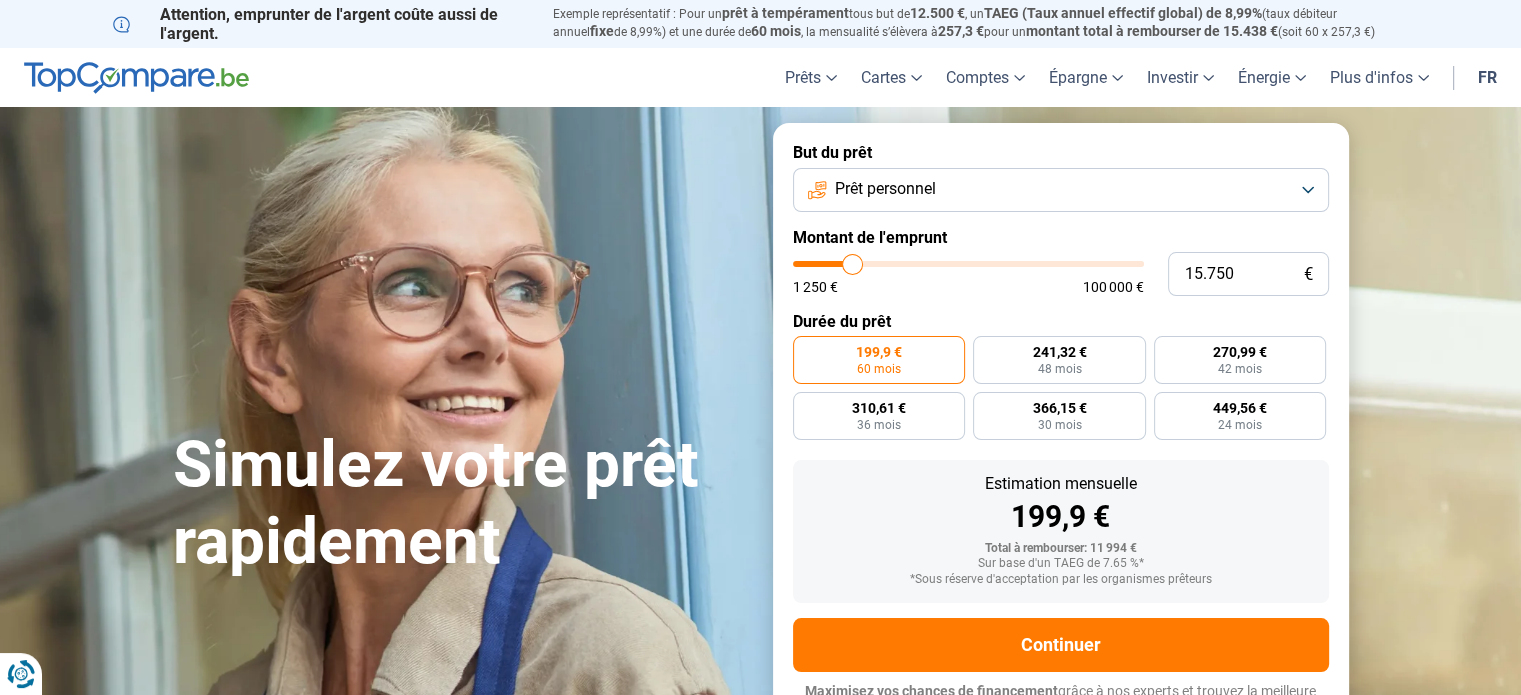 type on "15750" 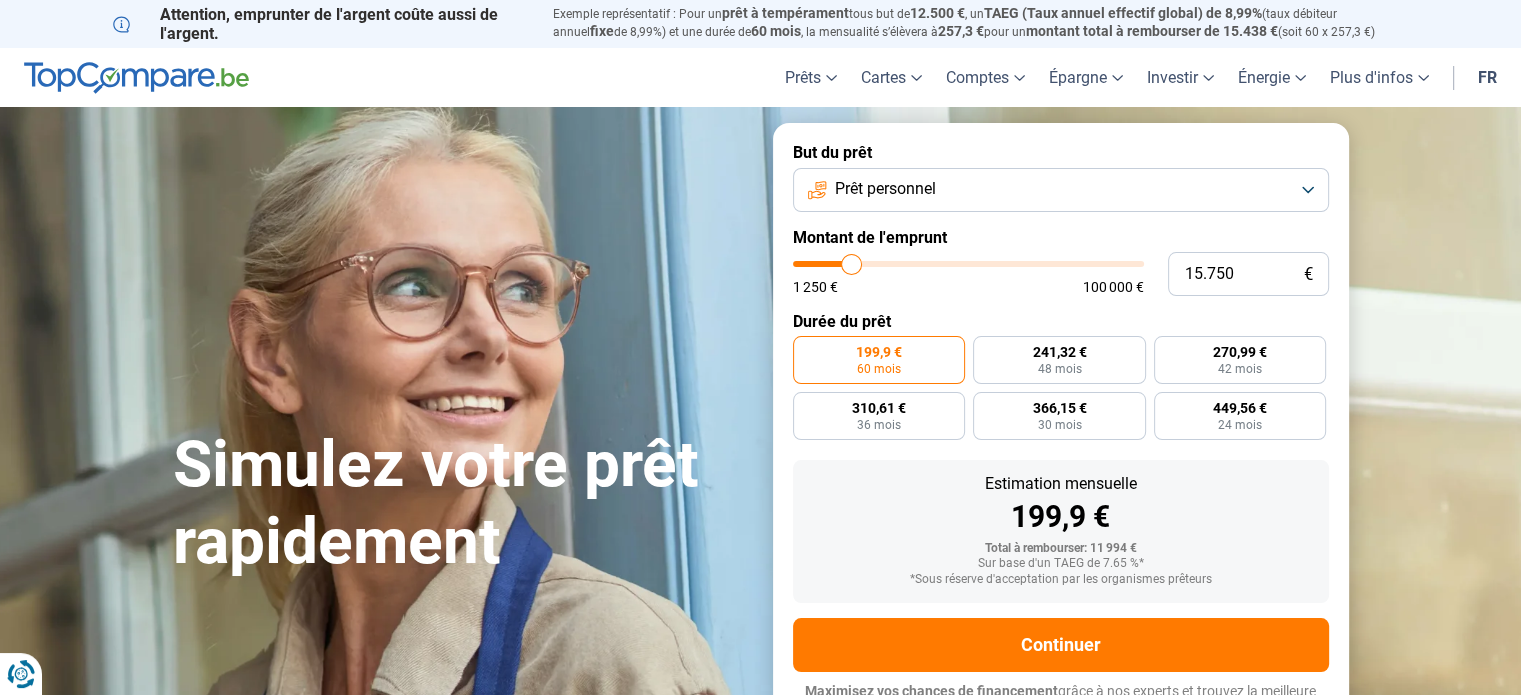 type on "15.500" 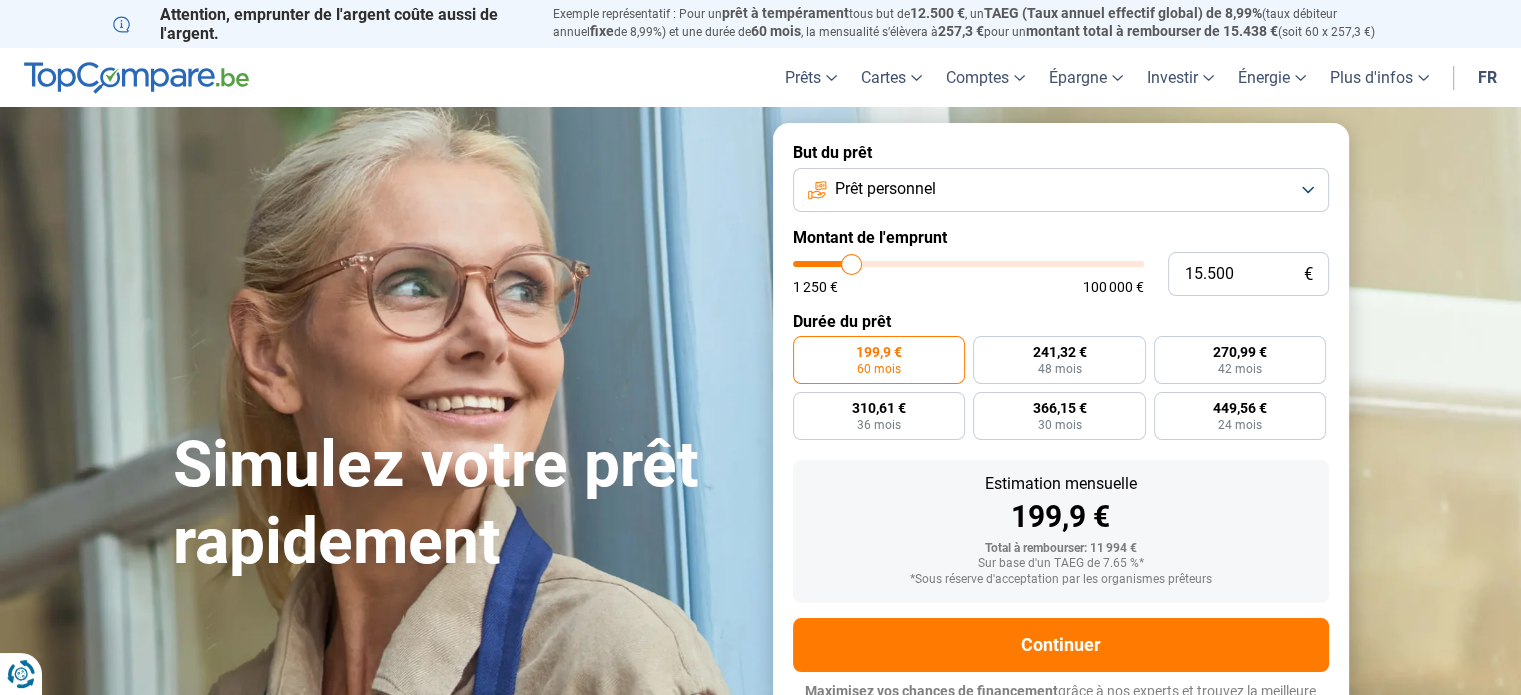 type on "15500" 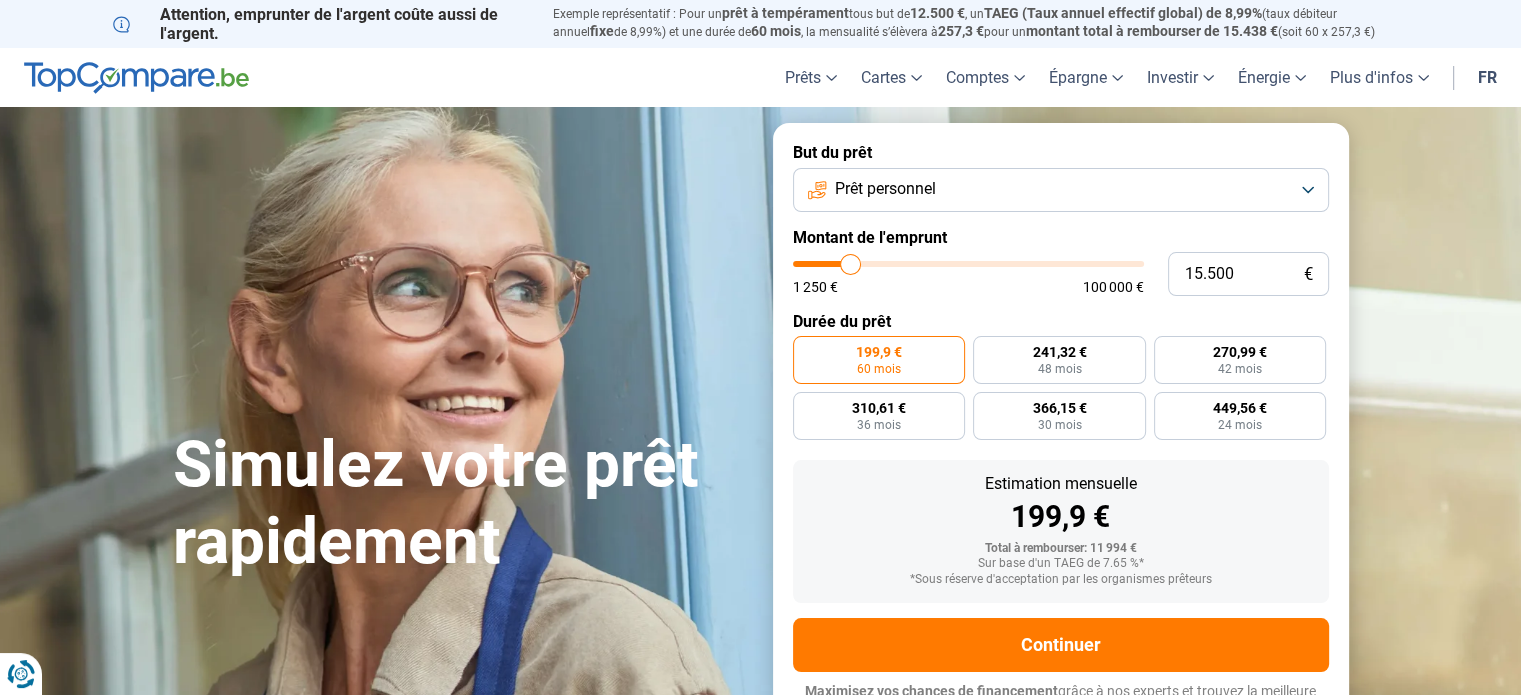 type on "15.250" 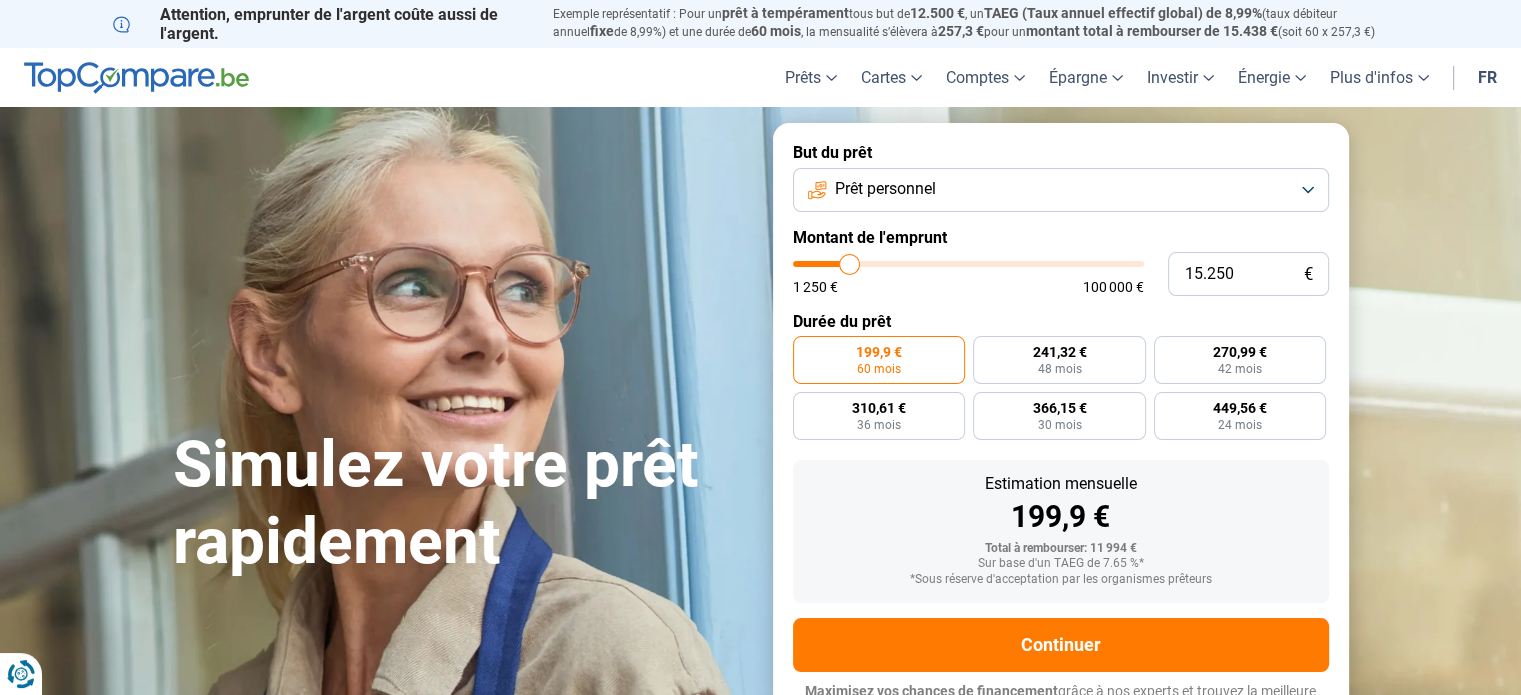 type on "15.000" 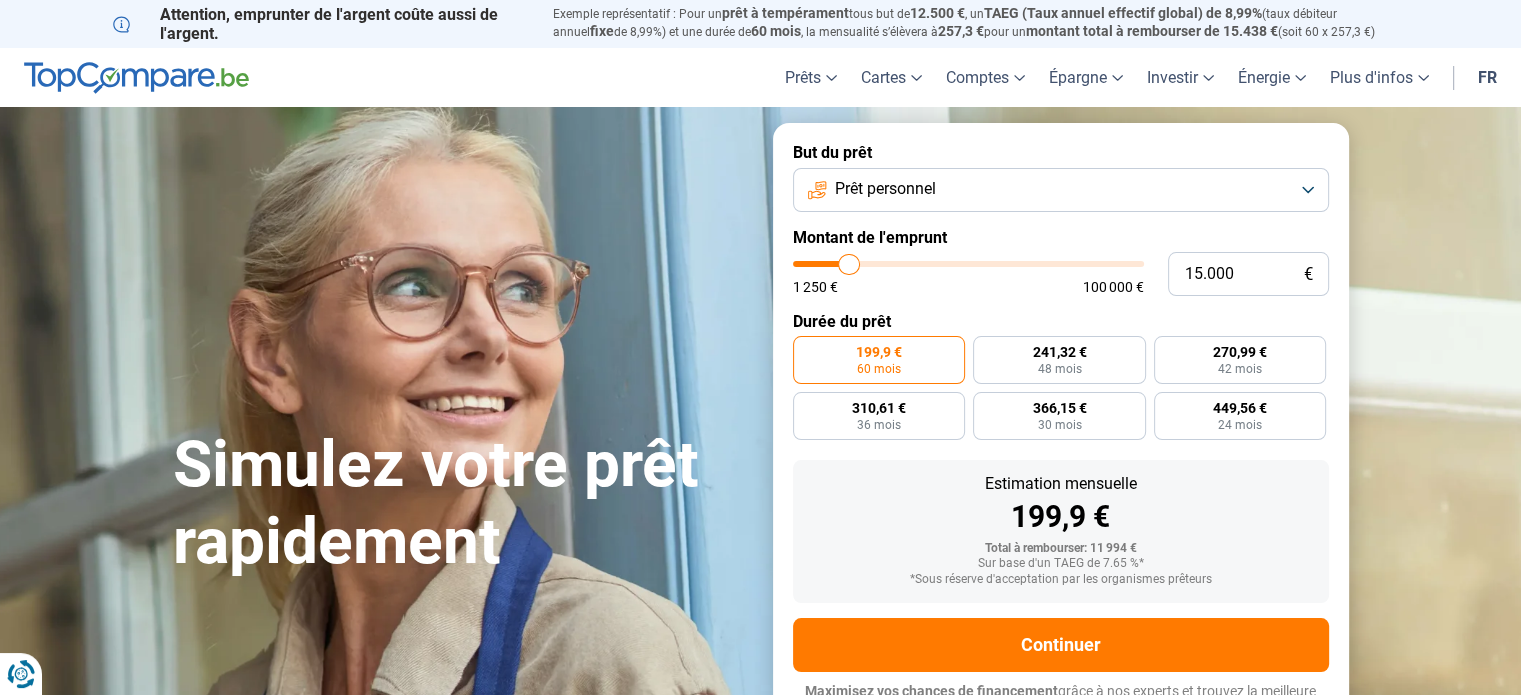 drag, startPoint x: 836, startPoint y: 265, endPoint x: 851, endPoint y: 270, distance: 15.811388 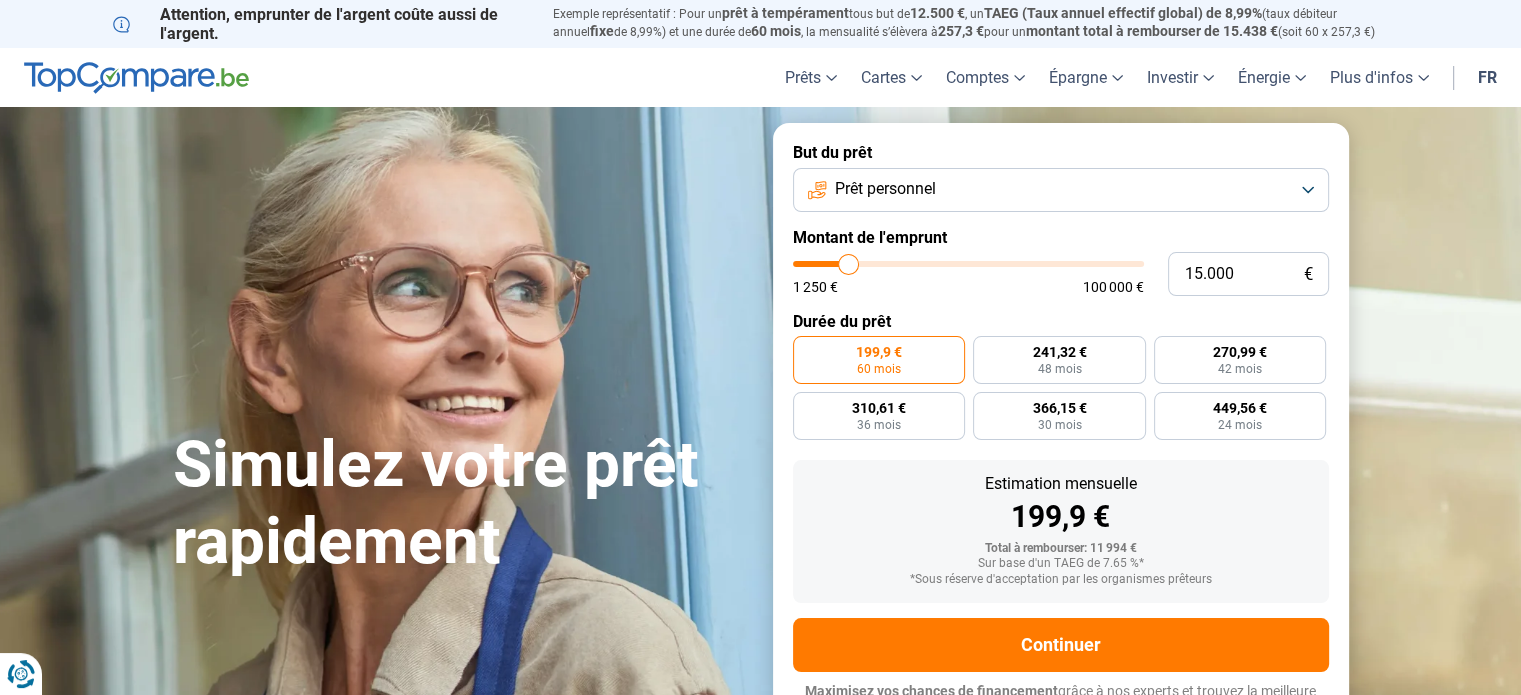 click at bounding box center [968, 264] 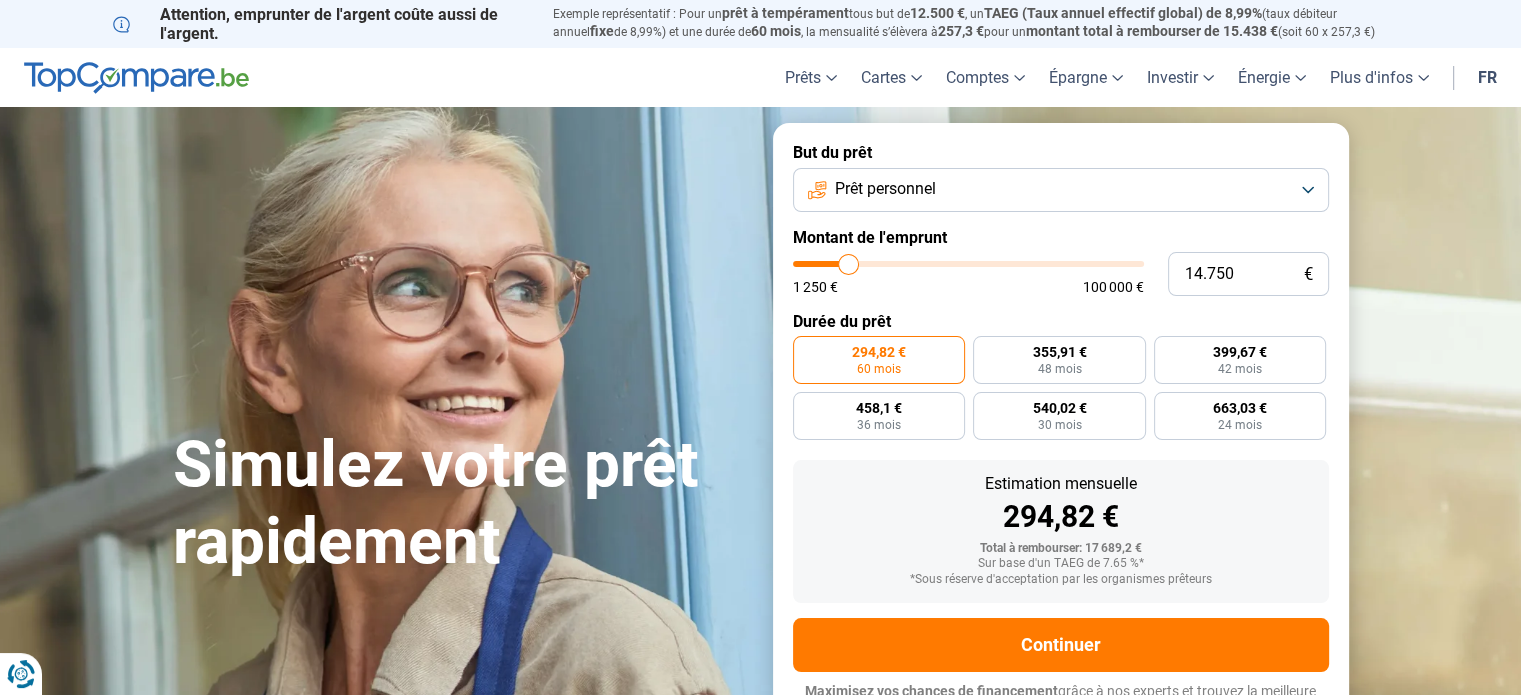 scroll, scrollTop: 27, scrollLeft: 0, axis: vertical 